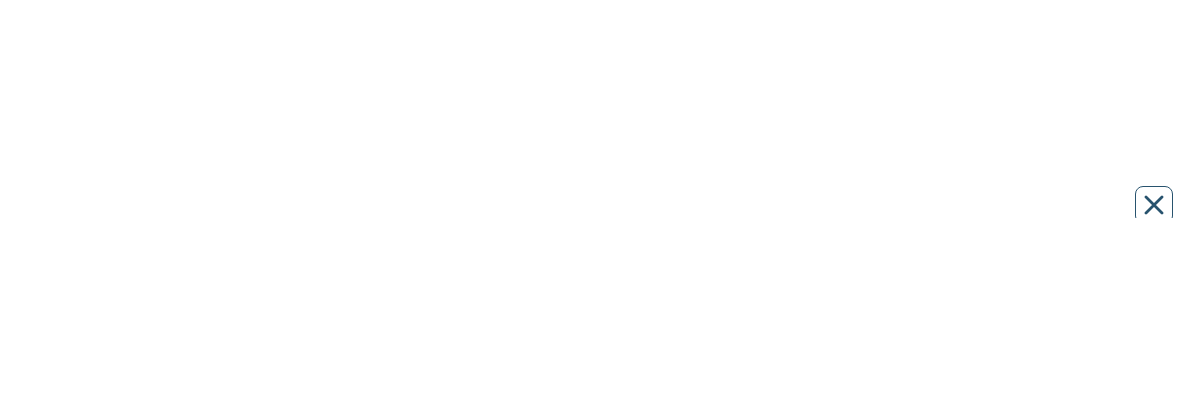 scroll, scrollTop: 0, scrollLeft: 0, axis: both 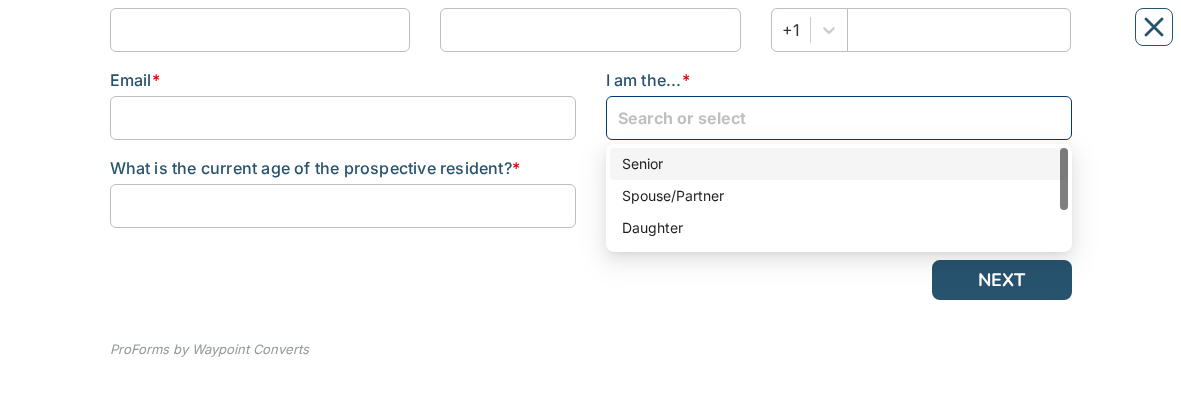 click at bounding box center [839, 117] 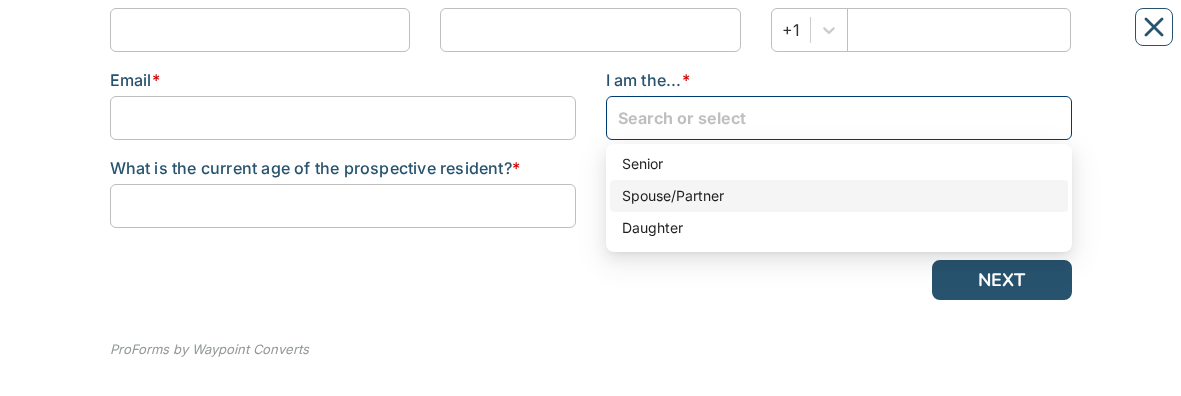 click on "Spouse/Partner" at bounding box center (839, 196) 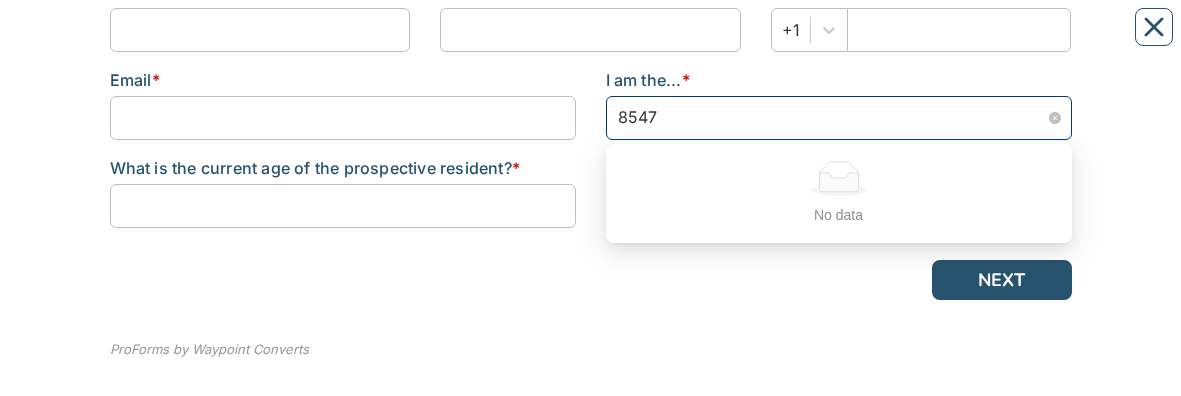 type on "85473" 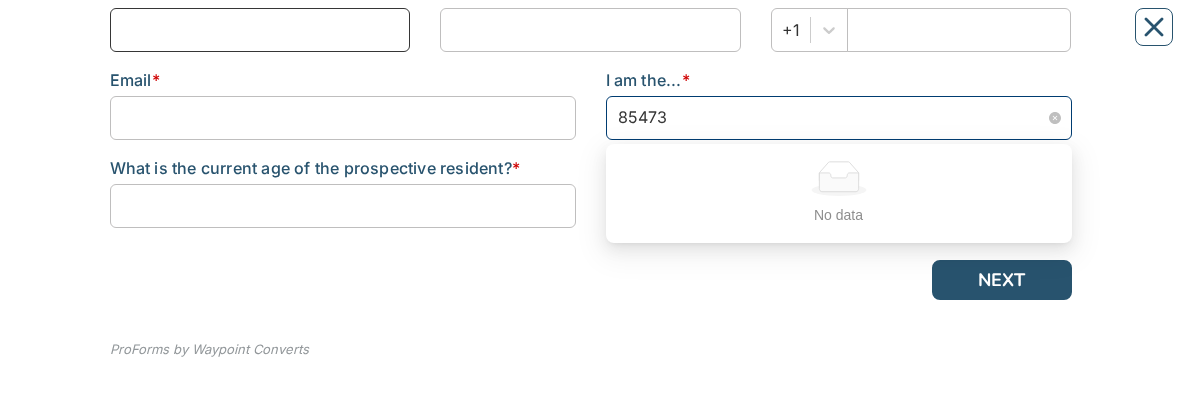 type 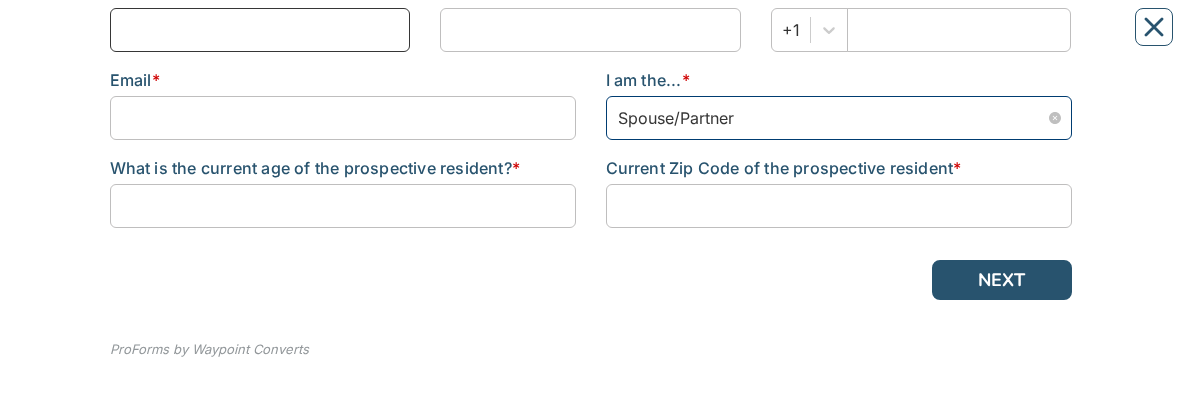 click at bounding box center (260, 30) 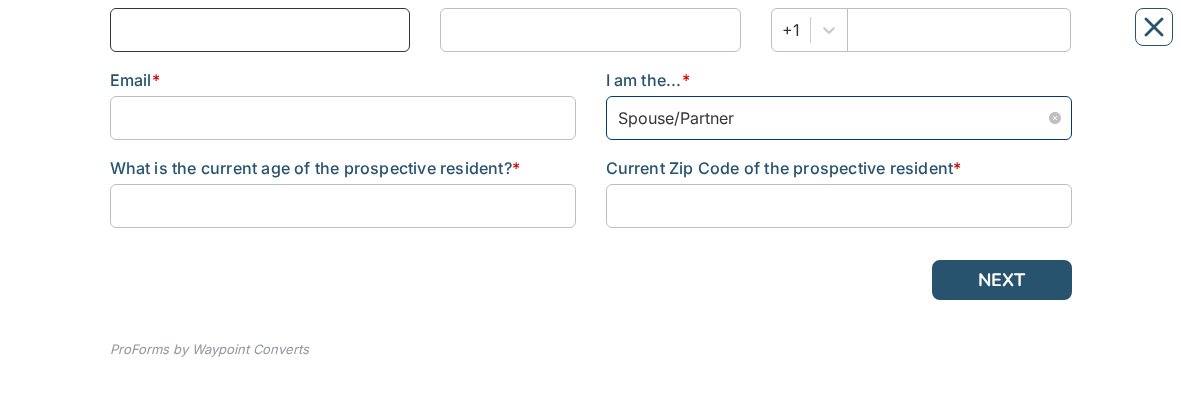 click at bounding box center [260, 30] 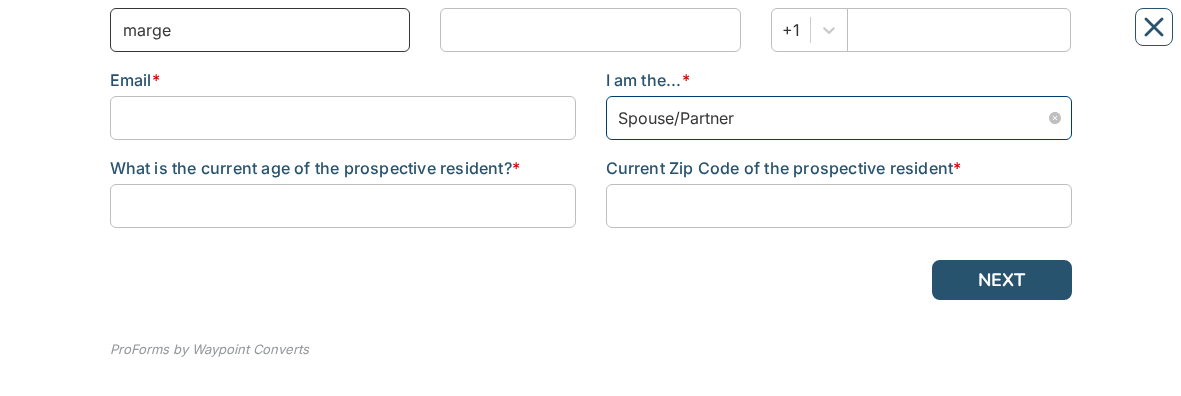type on "marge" 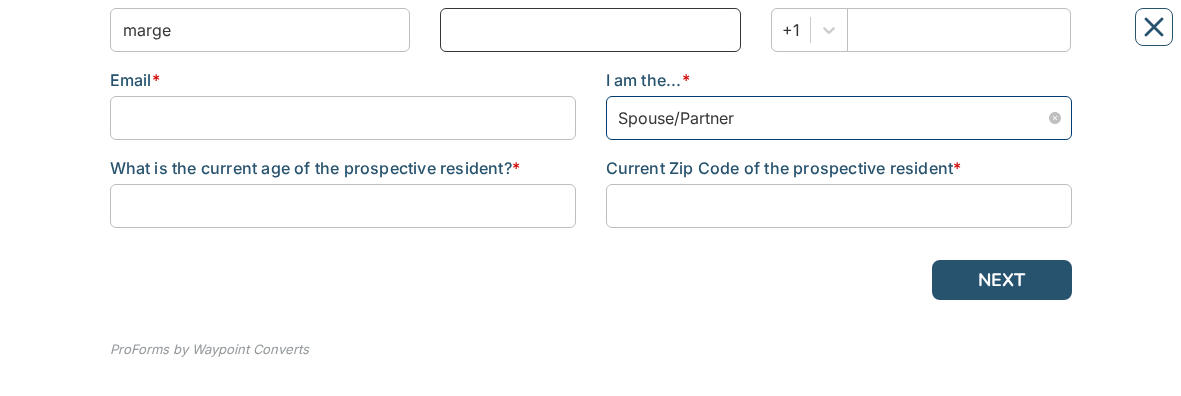 click at bounding box center (590, 30) 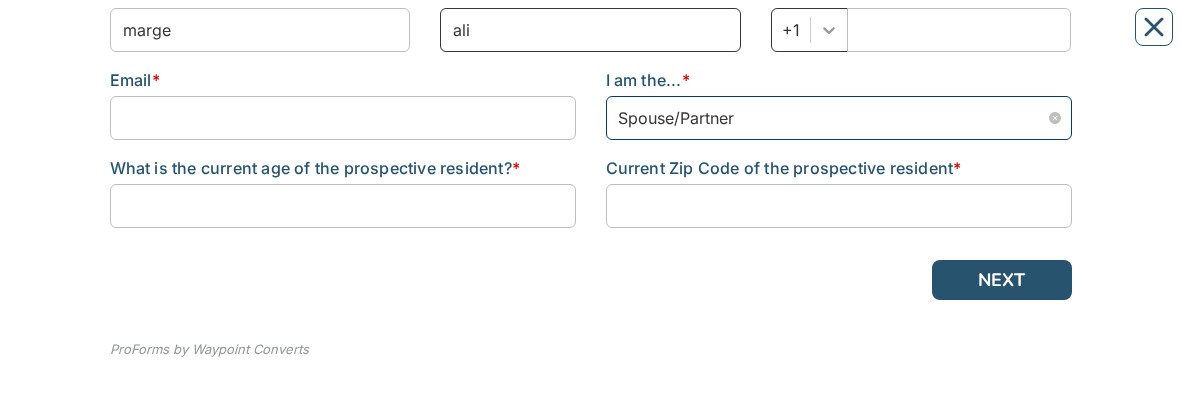 type on "ali" 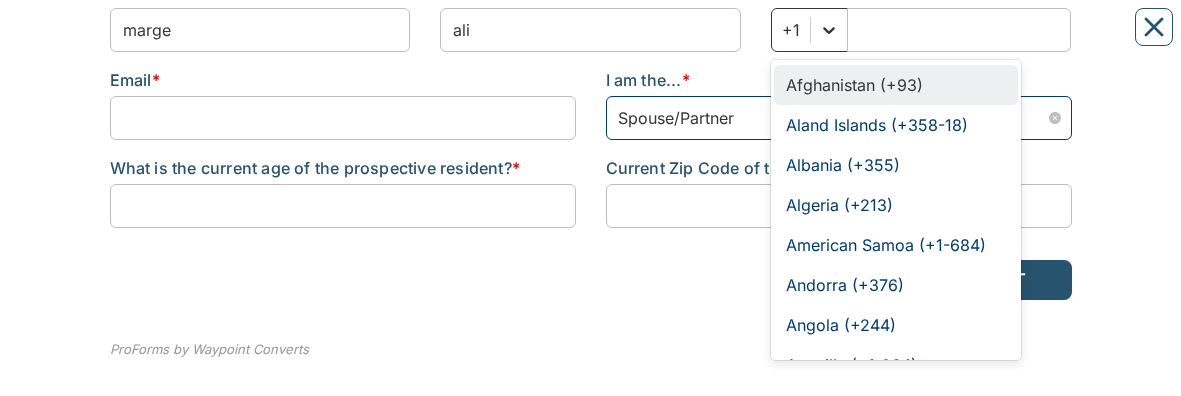 click 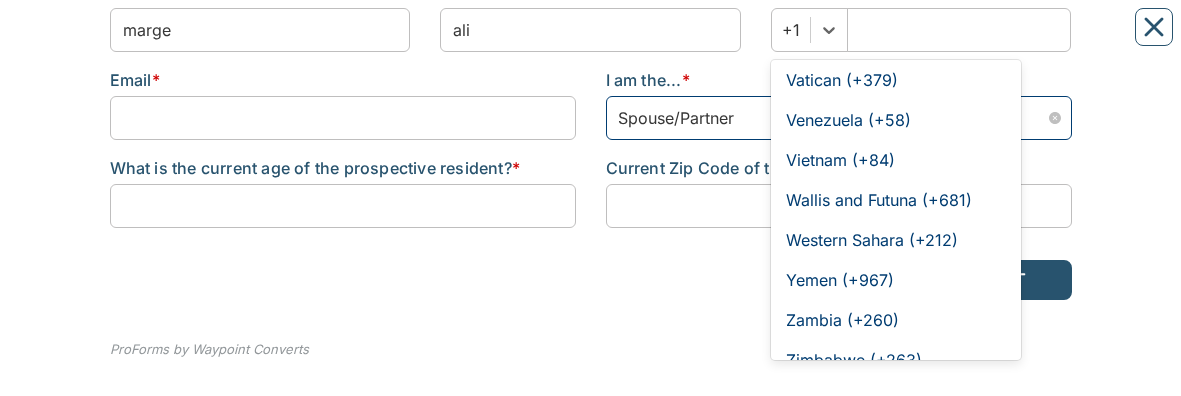 scroll, scrollTop: 10062, scrollLeft: 0, axis: vertical 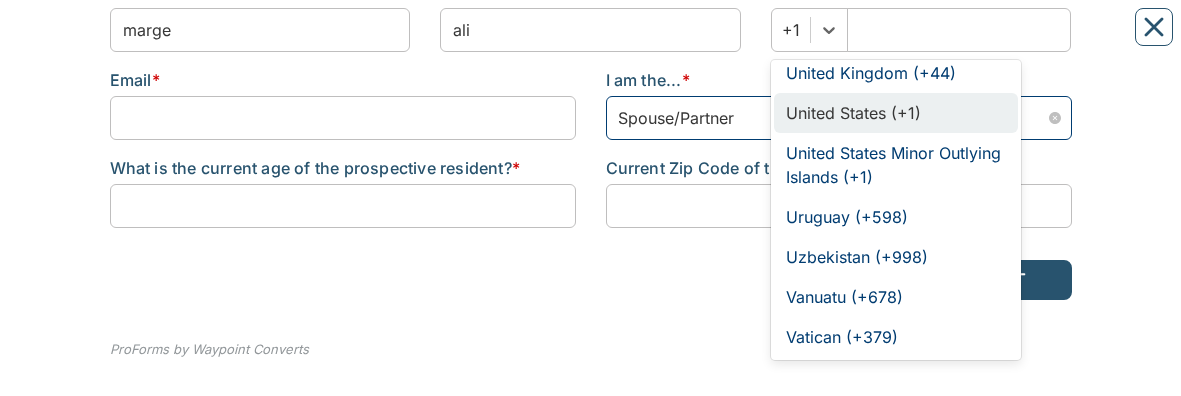 click on "United States (+1)" at bounding box center (896, 113) 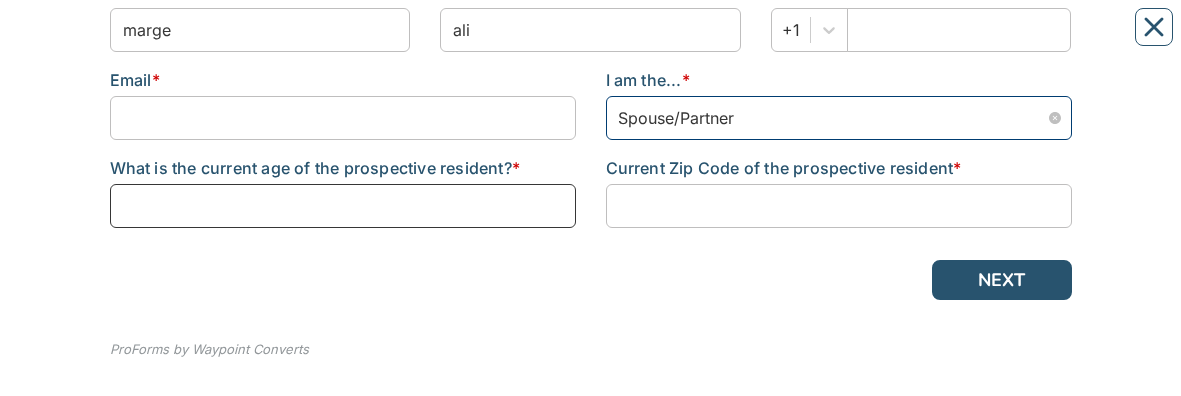 click at bounding box center [343, 206] 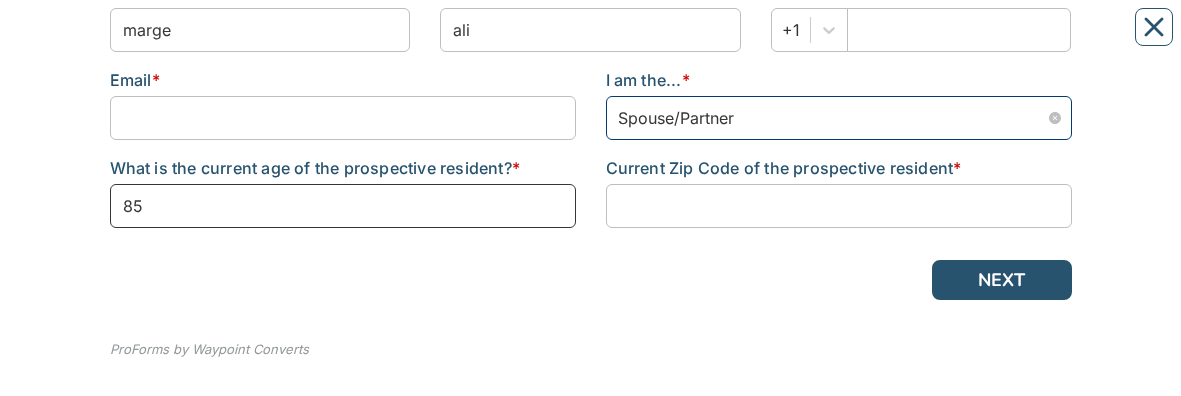 type on "8" 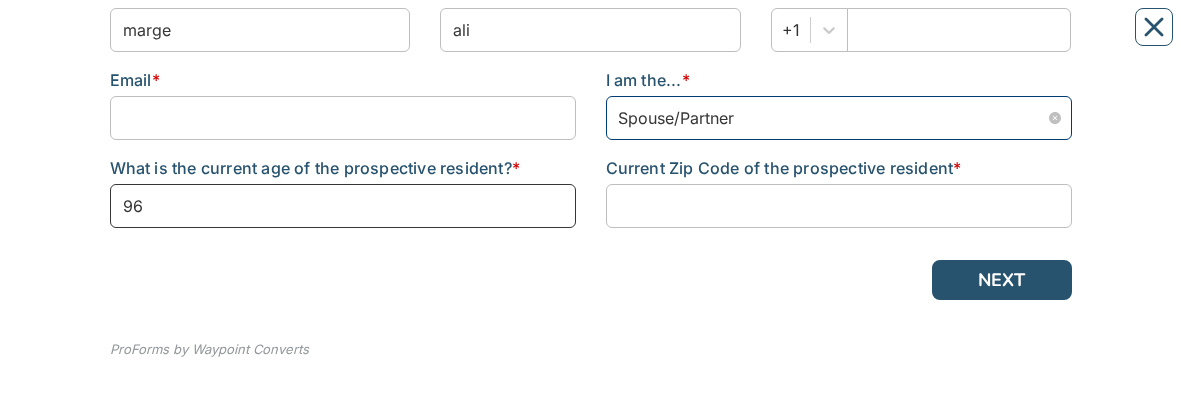 type on "96" 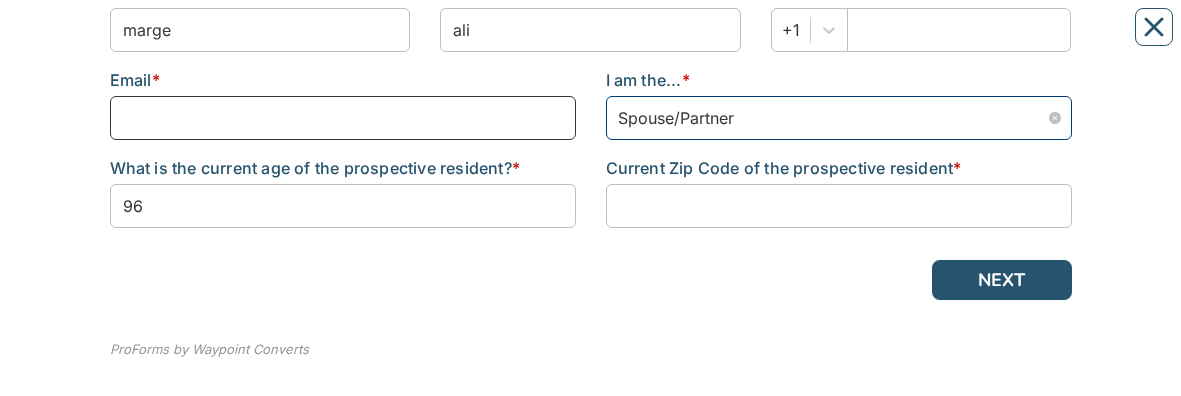 click at bounding box center (343, 118) 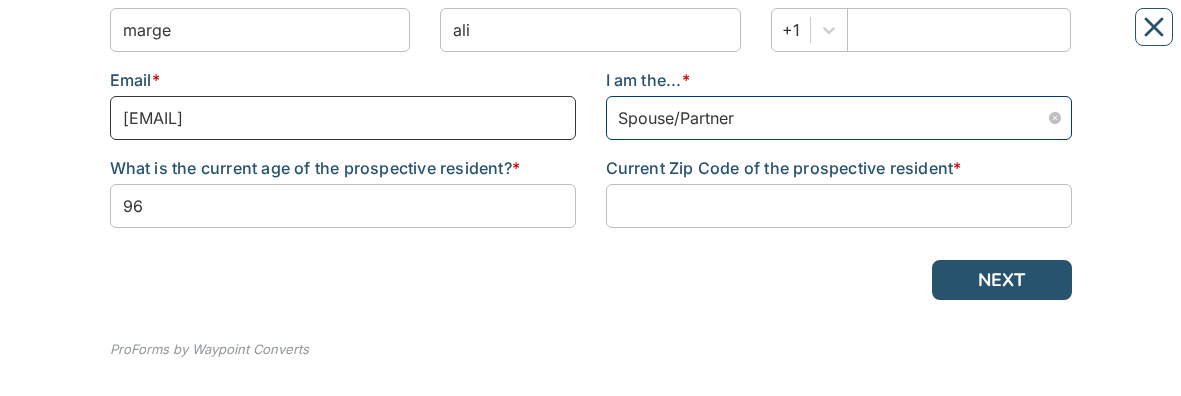 type on "[EMAIL]" 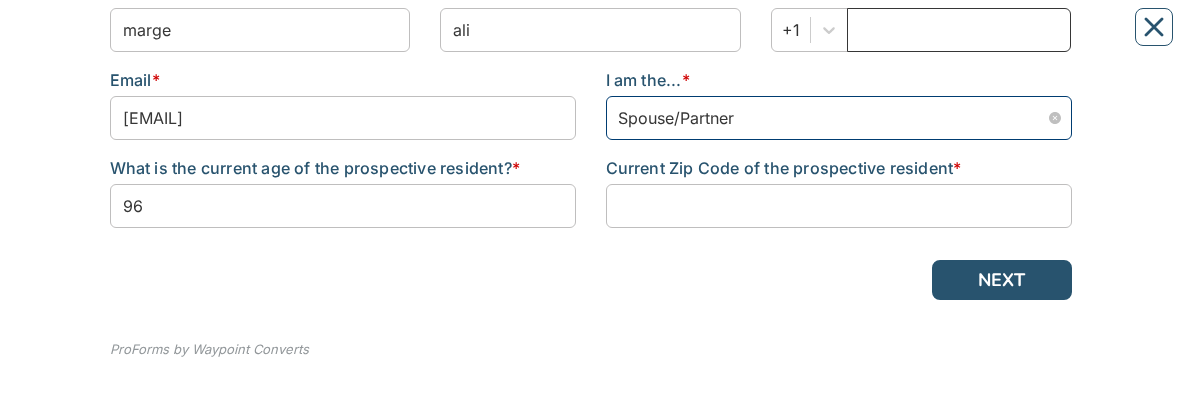 click at bounding box center [959, 30] 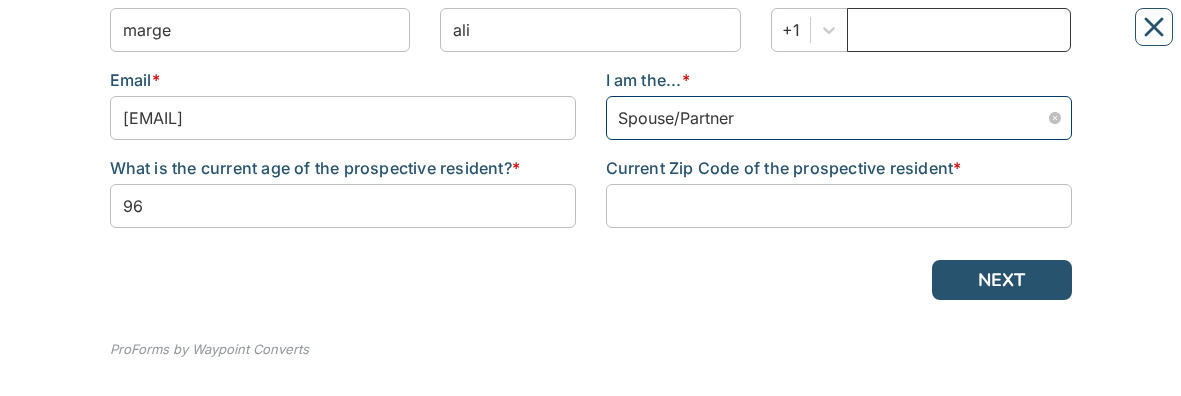 click at bounding box center (959, 30) 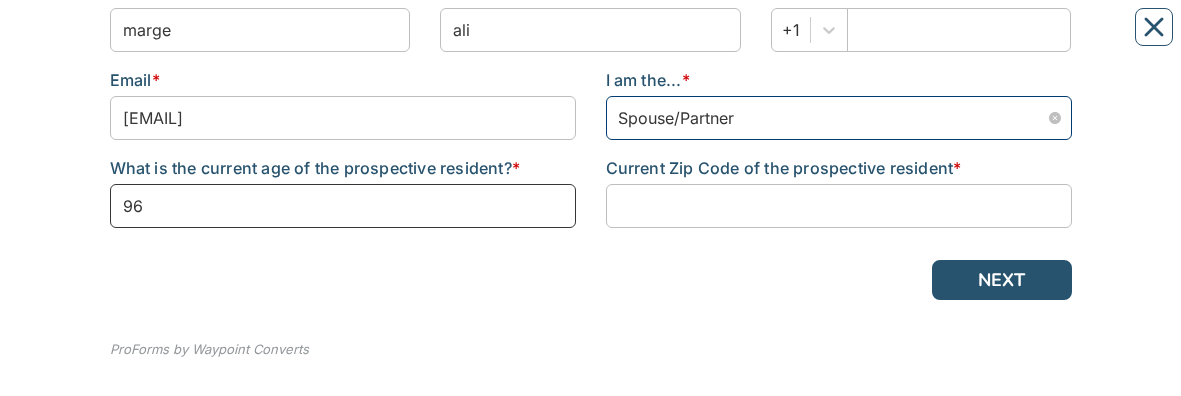 click on "96" at bounding box center [343, 206] 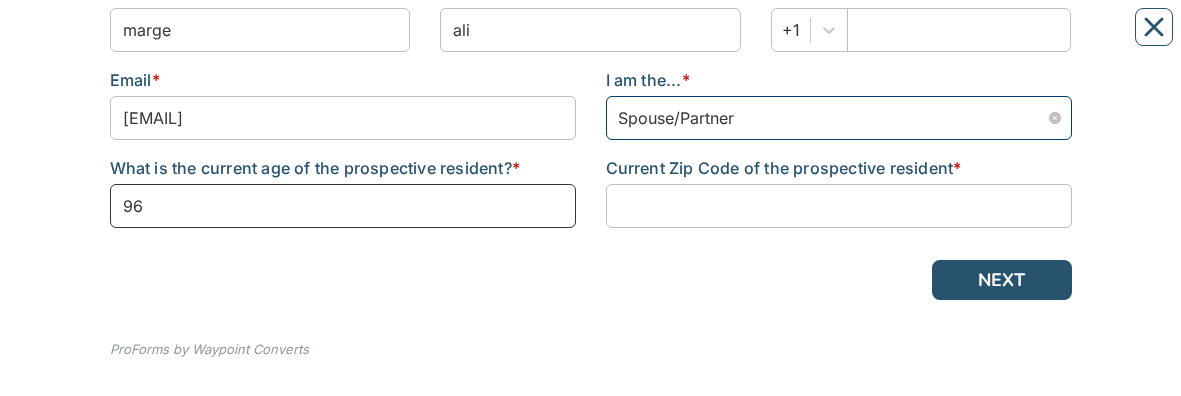 type on "9" 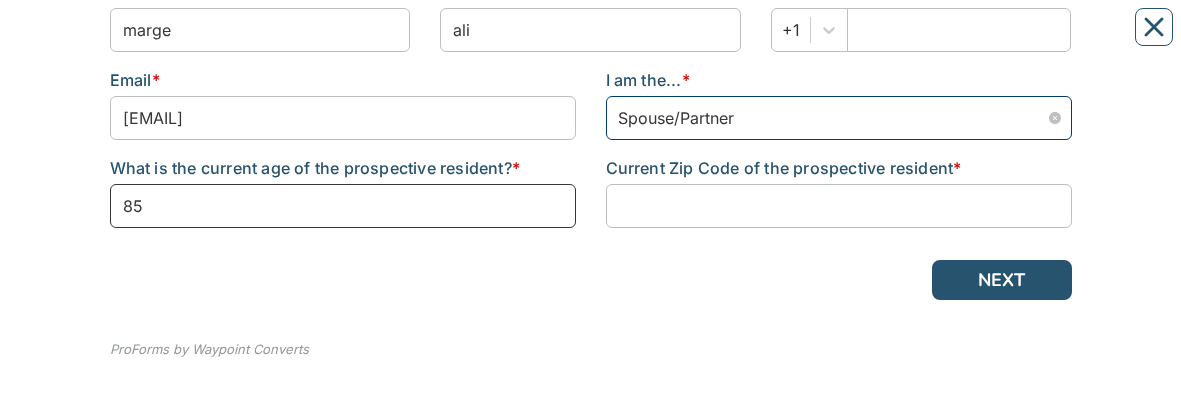 type on "85" 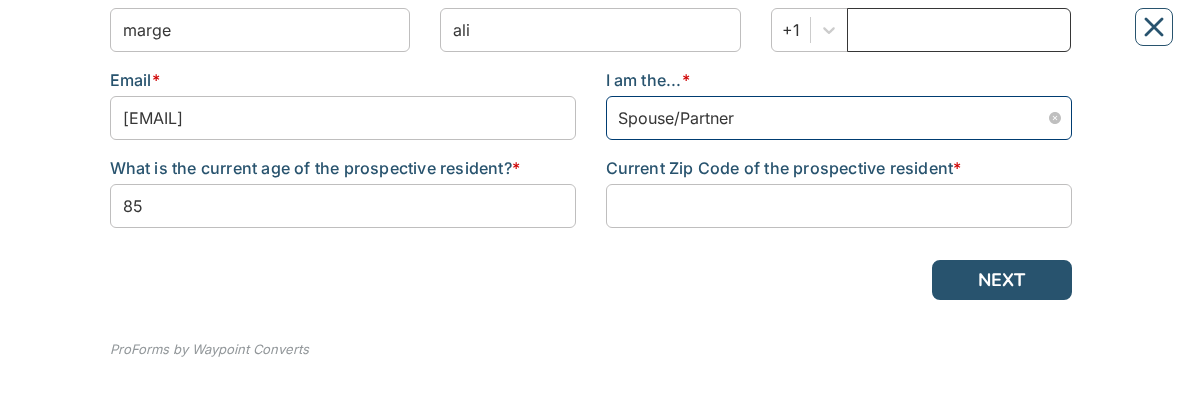 click at bounding box center [959, 30] 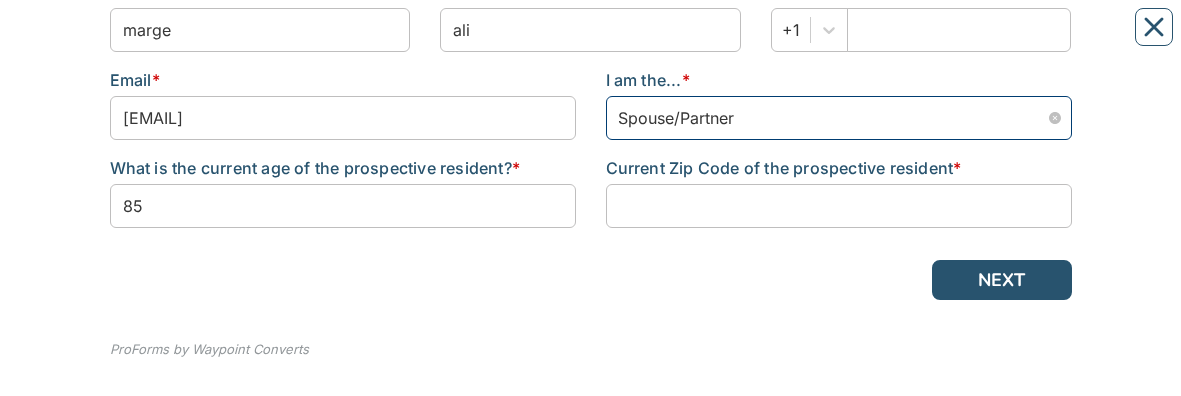 click on "Request Pricing 1 Contact Info 2 Submit 3 Success Contact Info Step  1 \ 3 First Name * [FIRST] Last Name * [LAST] Phone * +1 [PHONE] Email * [EMAIL] I am the... * Spouse/Partner No data What is the current age of the prospective resident? * [AGE] Current Zip Code of the prospective resident * [POSTAL_CODE] NEXT
ProForms by Waypoint Converts" at bounding box center (590, 31) 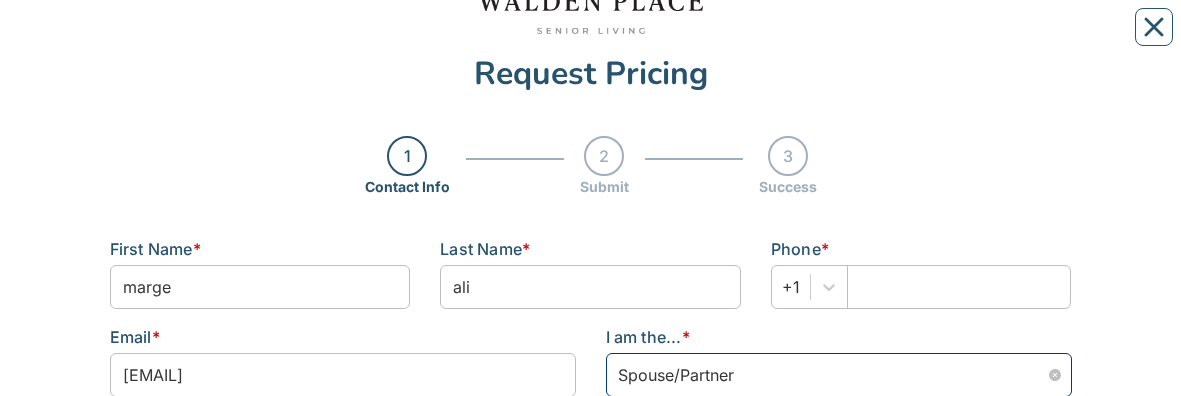 scroll, scrollTop: 101, scrollLeft: 0, axis: vertical 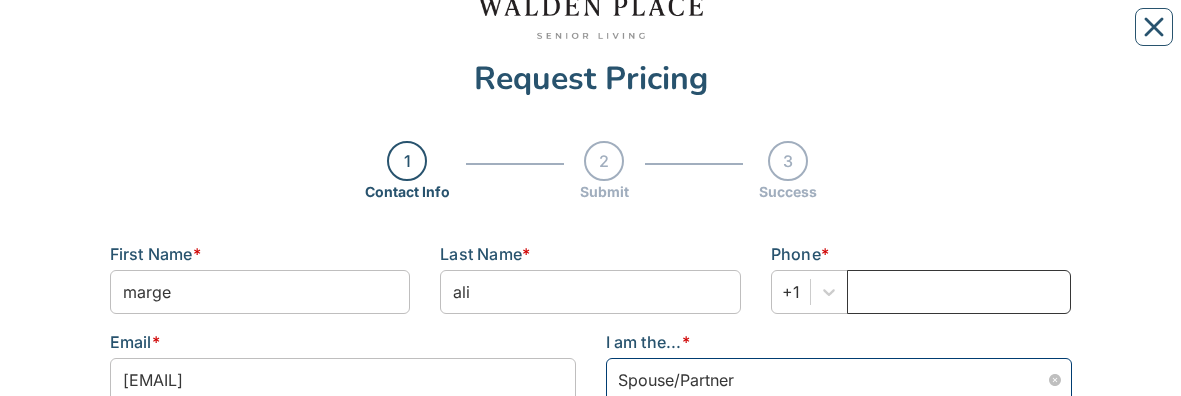 click at bounding box center [959, 292] 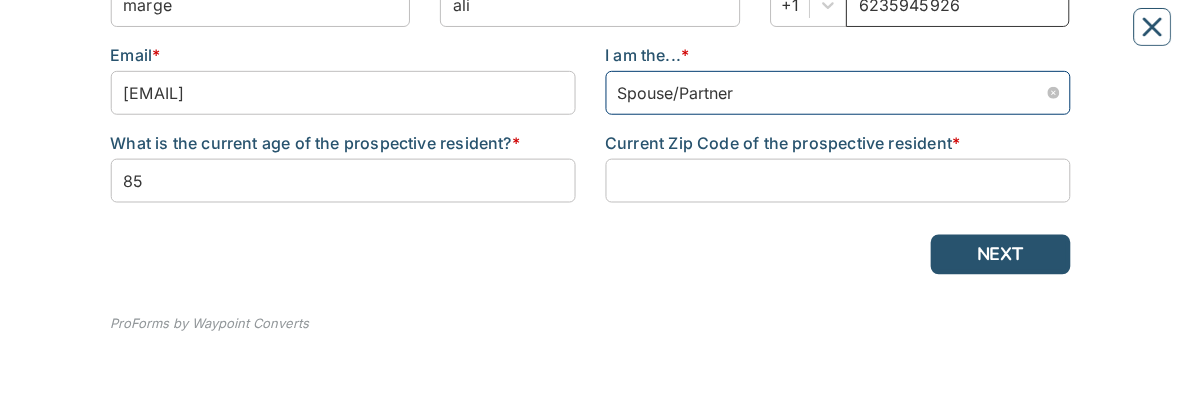 scroll, scrollTop: 394, scrollLeft: 0, axis: vertical 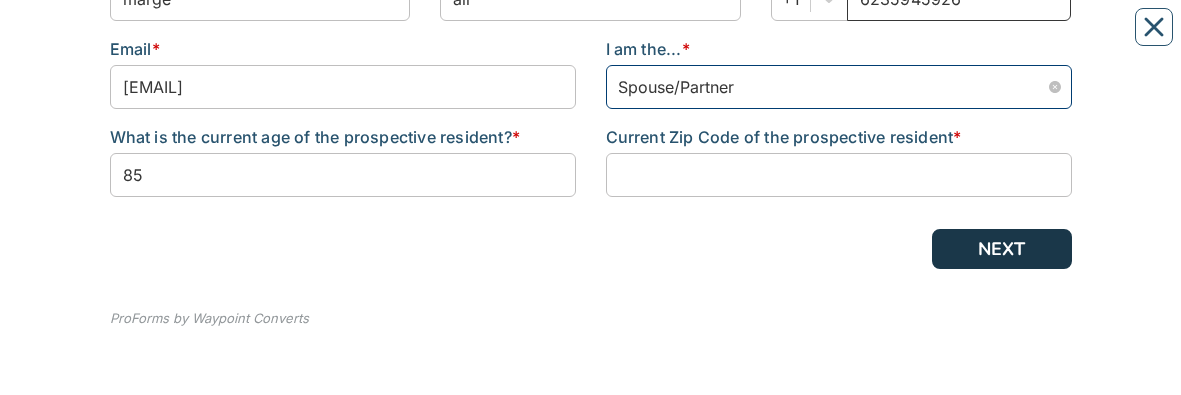 type on "6235945926" 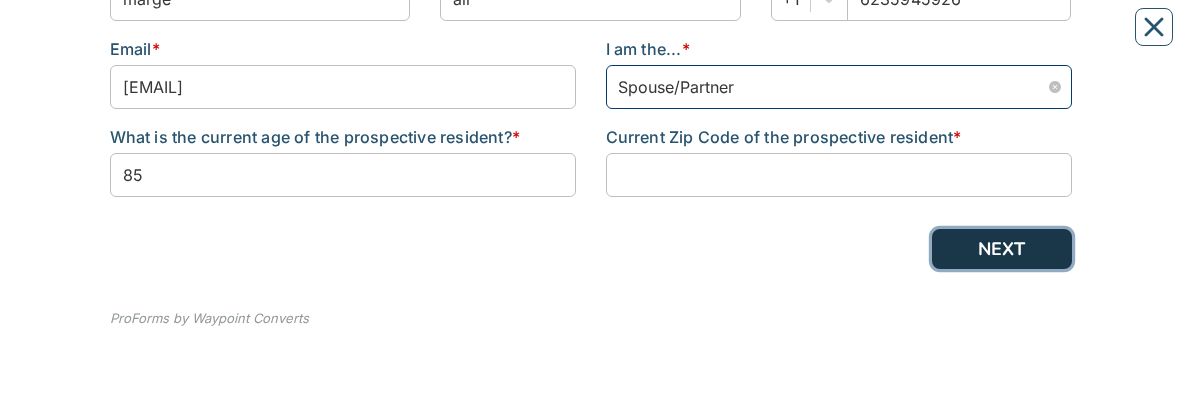 click on "NEXT" at bounding box center (1002, 249) 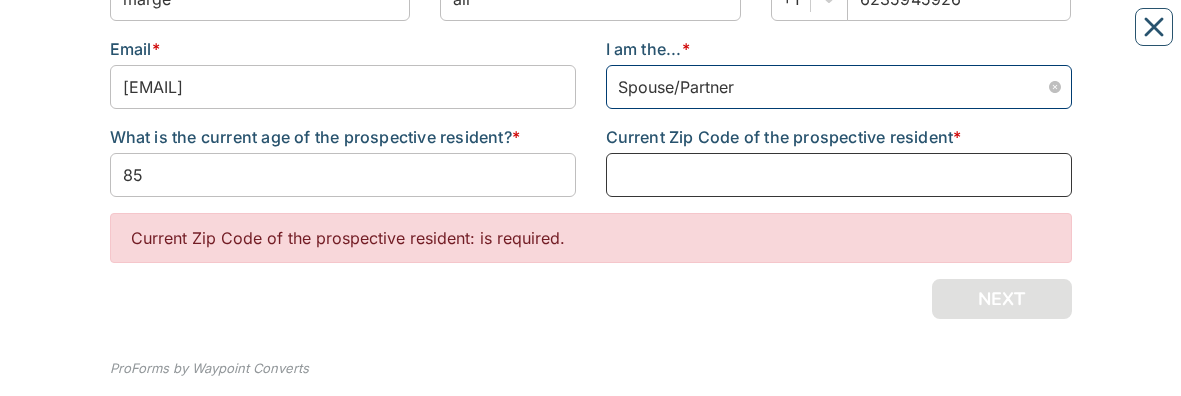 click at bounding box center (839, 175) 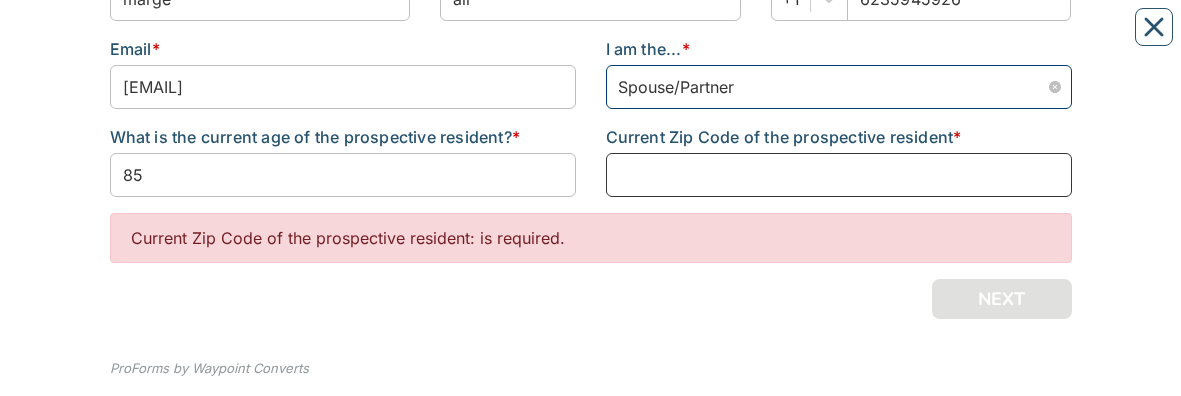 type on "85374" 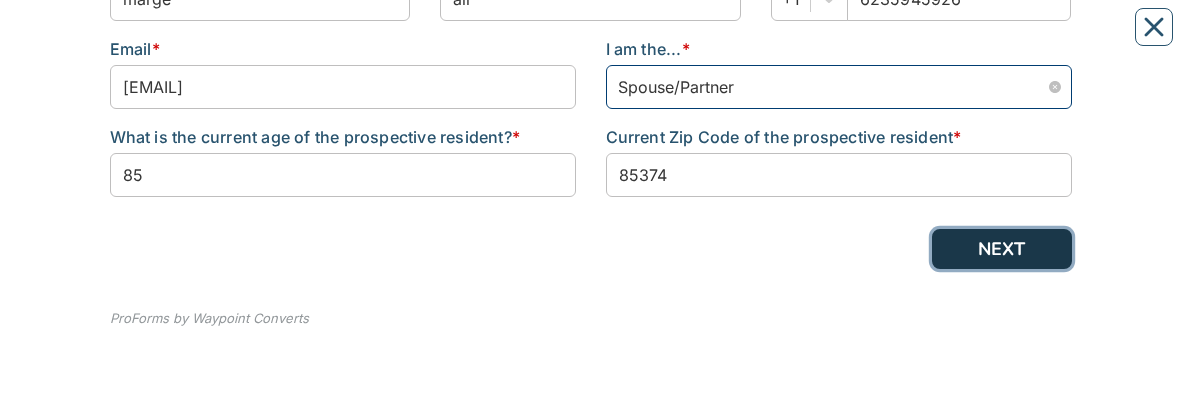 click on "NEXT" at bounding box center (1002, 249) 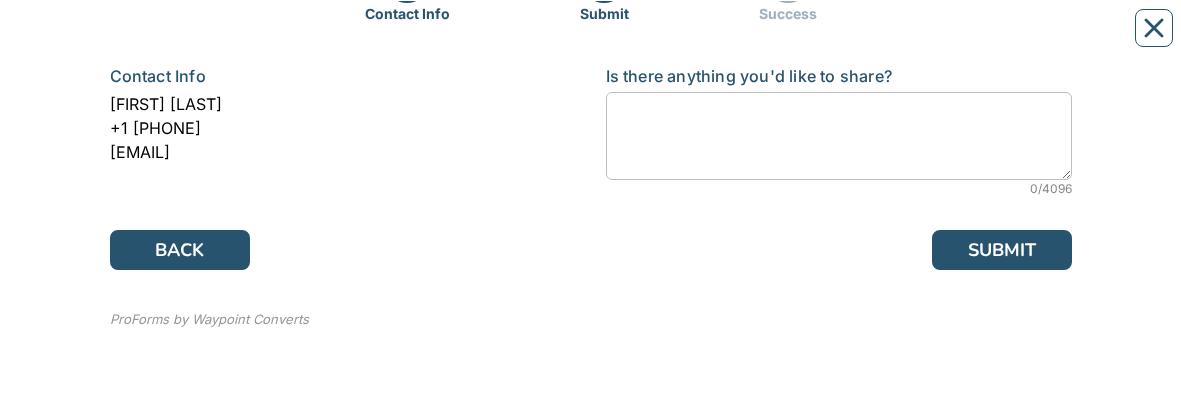 scroll, scrollTop: 0, scrollLeft: 0, axis: both 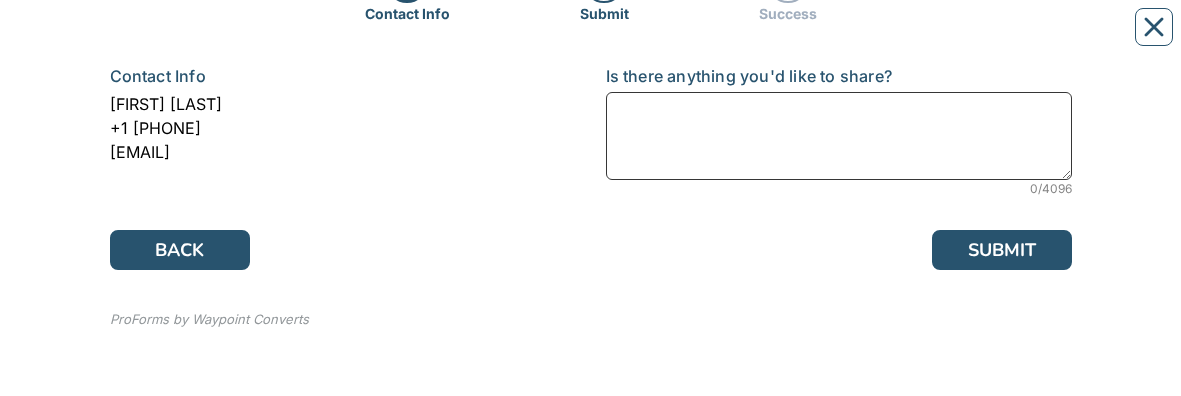 click at bounding box center [839, 136] 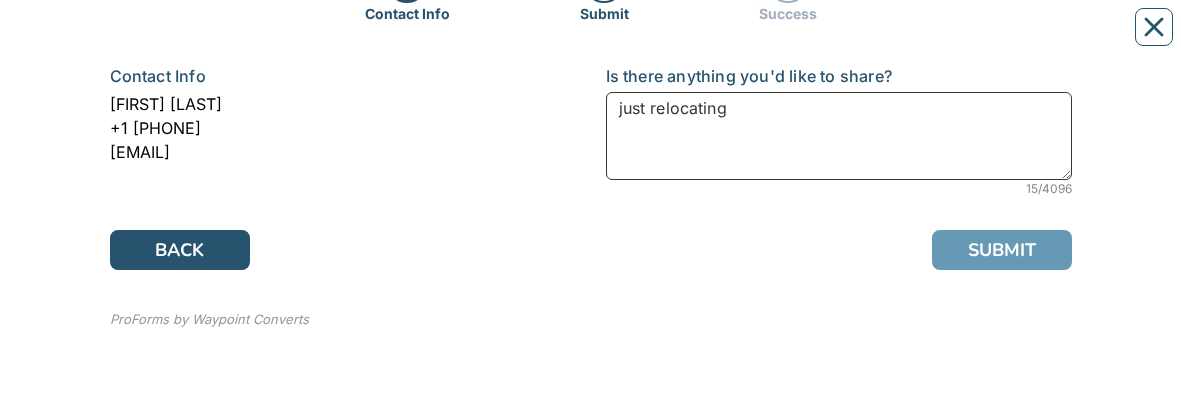 type on "just relocating" 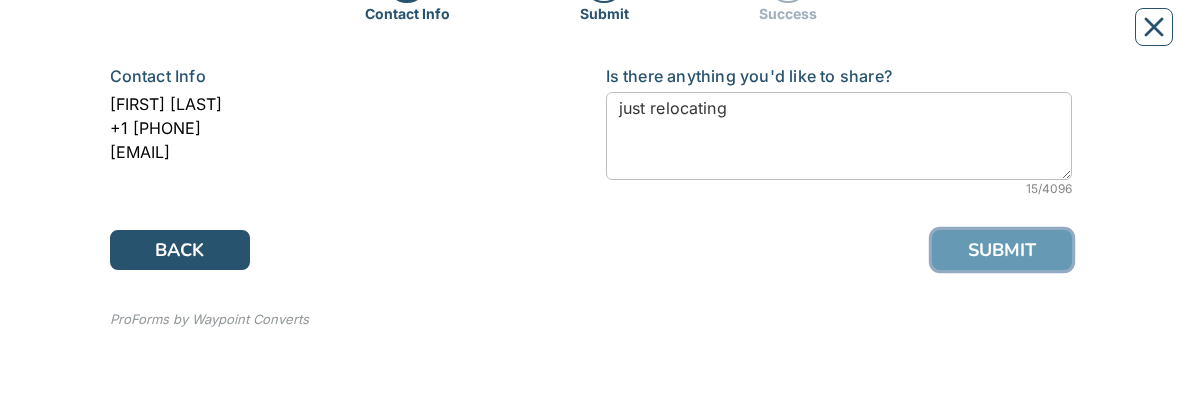 click on "SUBMIT" at bounding box center (1002, 250) 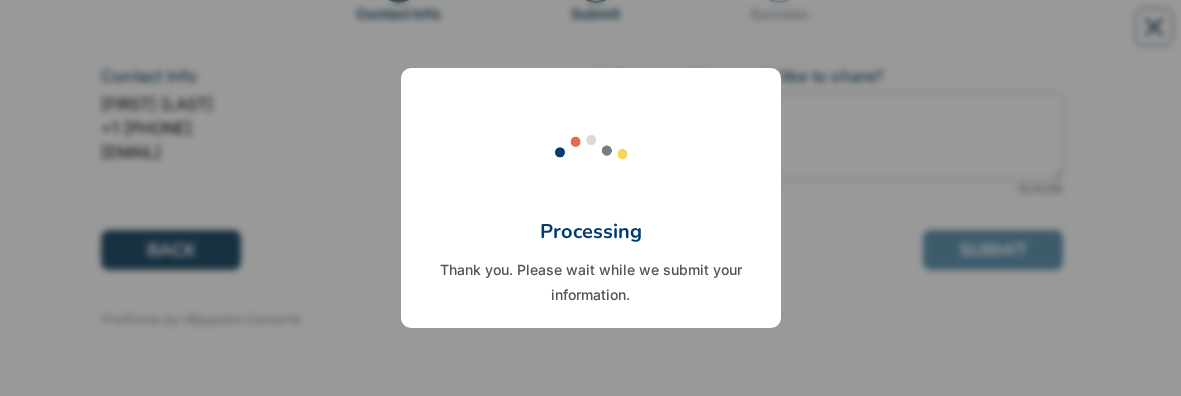scroll, scrollTop: 0, scrollLeft: 0, axis: both 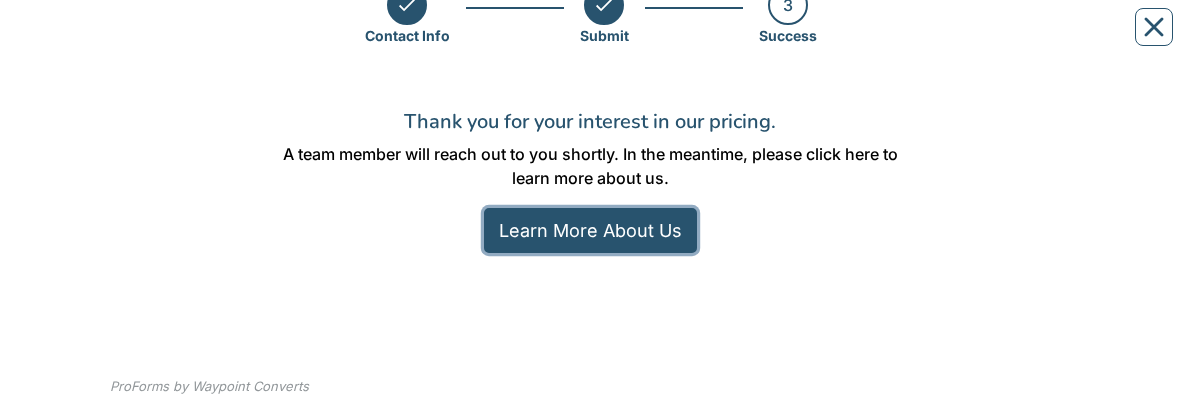 click on "Learn More About Us" at bounding box center (590, 230) 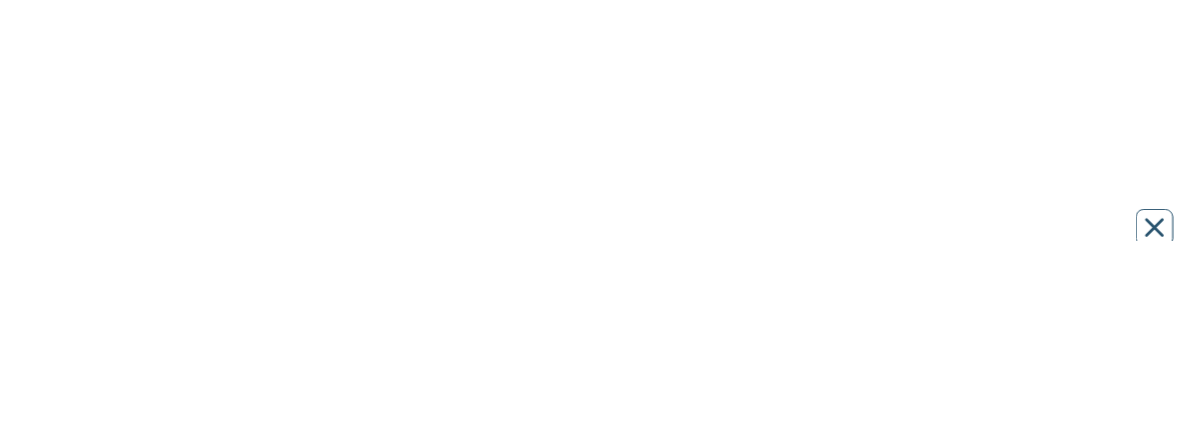 scroll, scrollTop: 0, scrollLeft: 0, axis: both 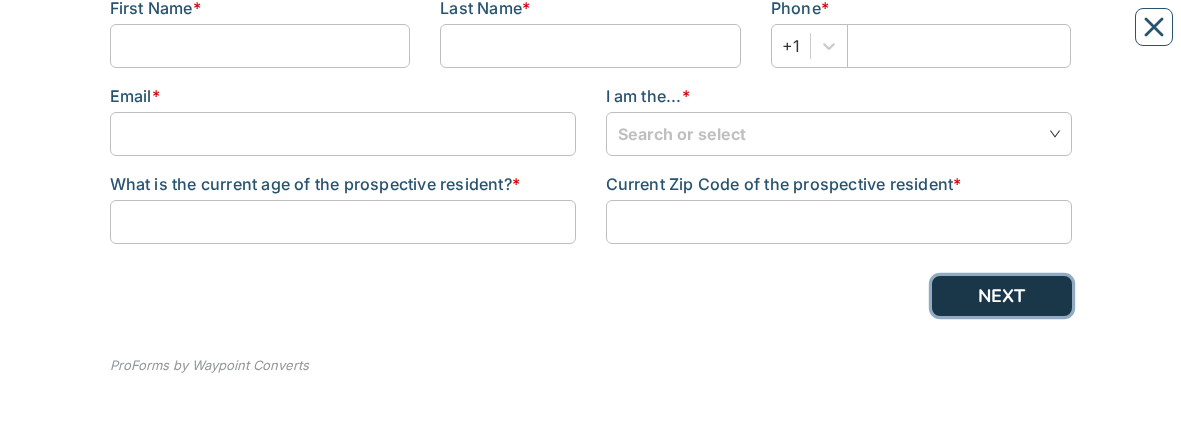 click on "NEXT" at bounding box center (1002, 296) 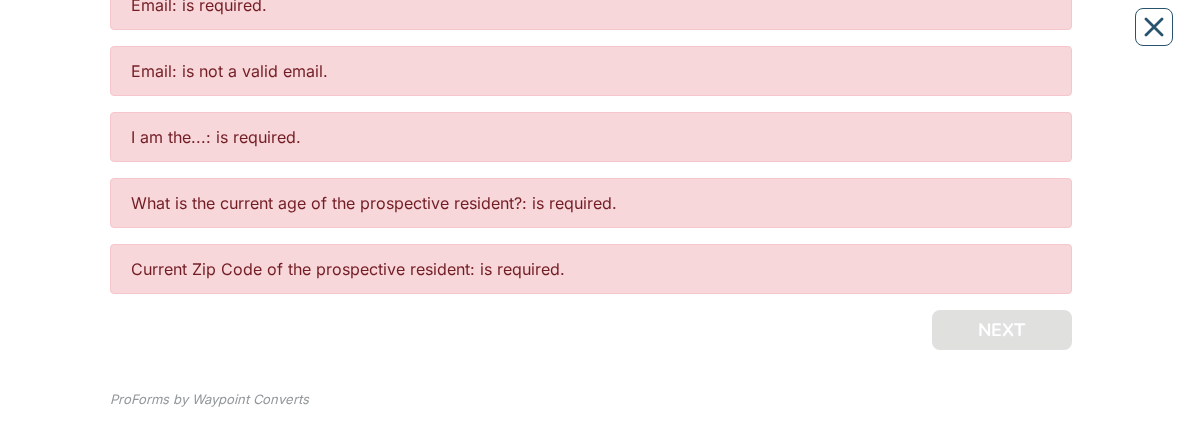 scroll, scrollTop: 856, scrollLeft: 0, axis: vertical 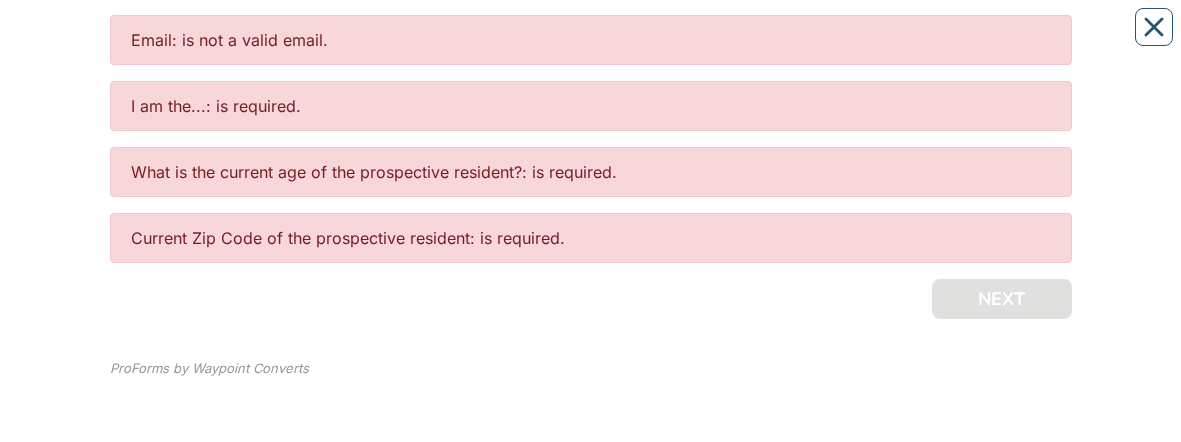 click on "Current Zip Code of the prospective resident: is required." at bounding box center (591, 238) 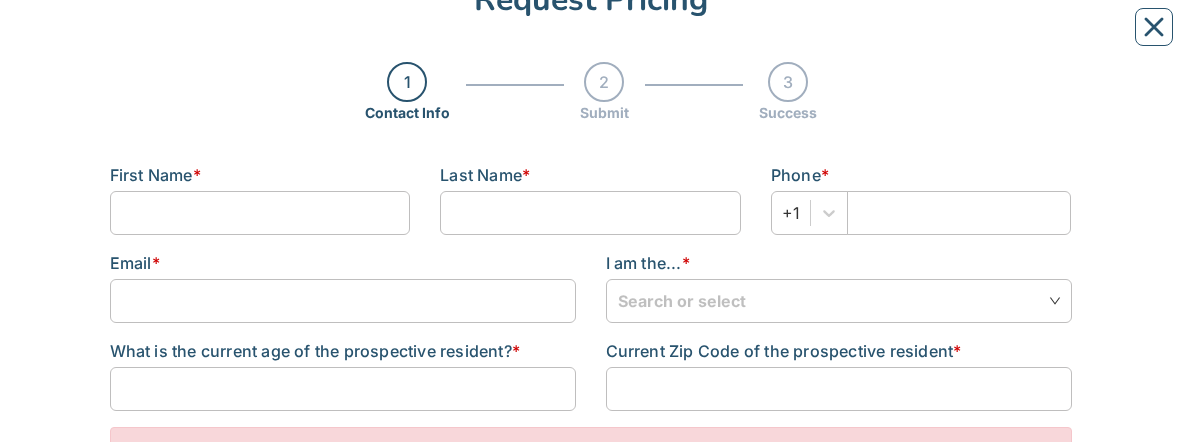 scroll, scrollTop: 203, scrollLeft: 0, axis: vertical 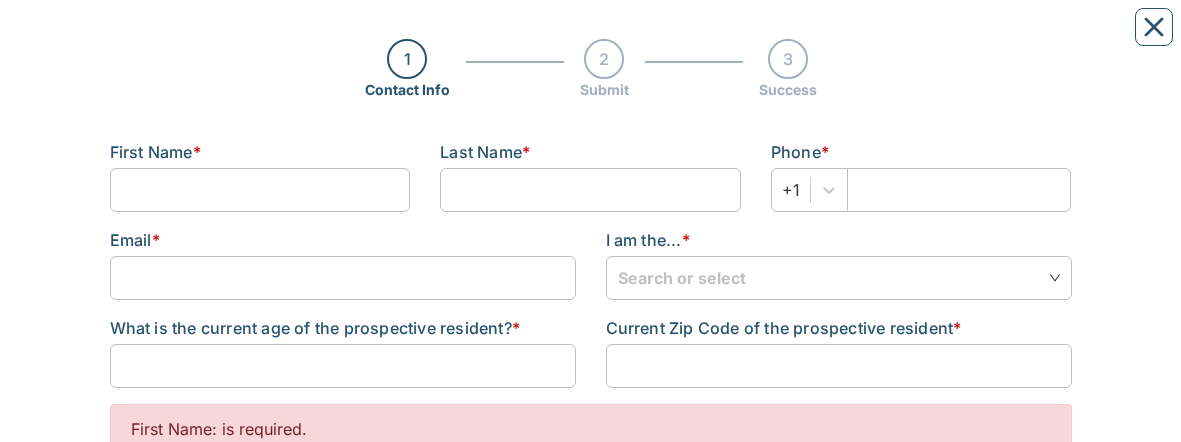 click on "1" at bounding box center (407, 59) 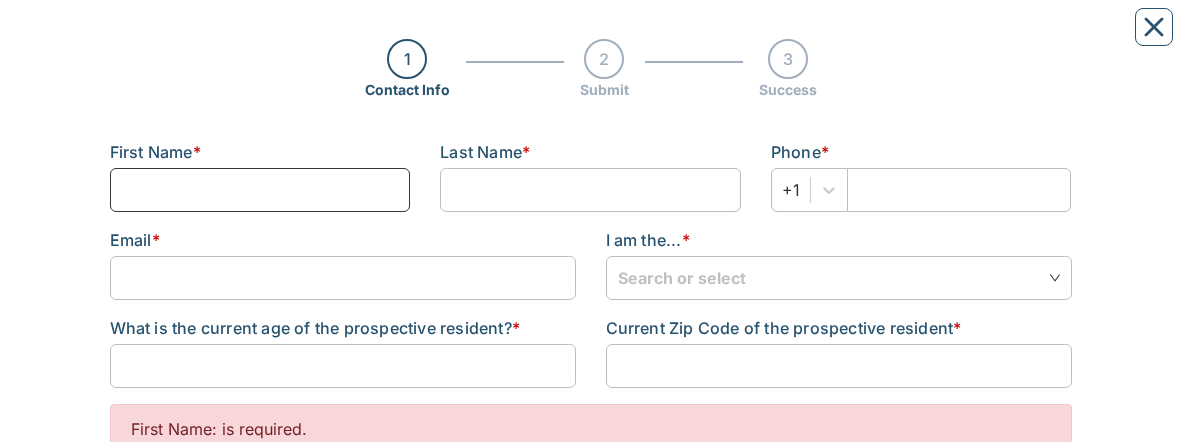 click at bounding box center (260, 190) 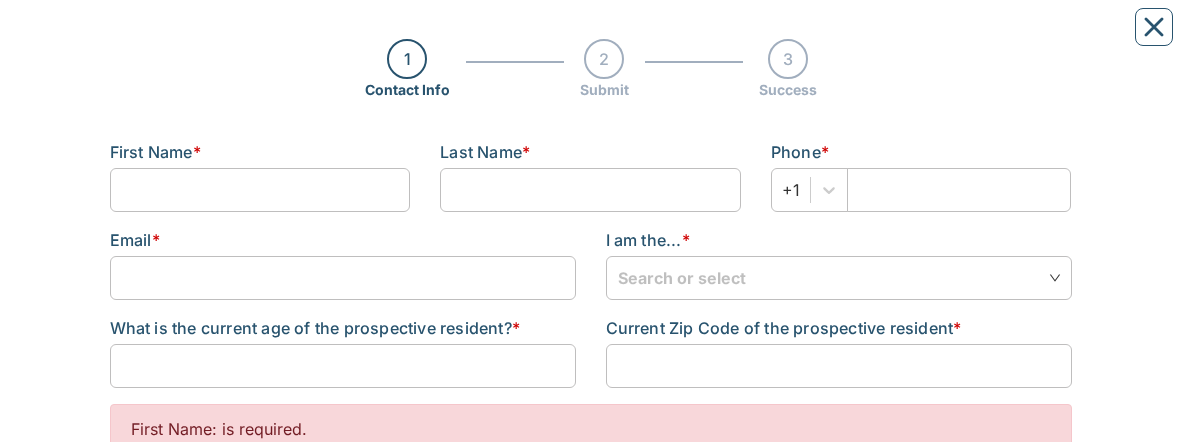 click on "1 Contact Info 2 Submit 3 Success" at bounding box center (591, 85) 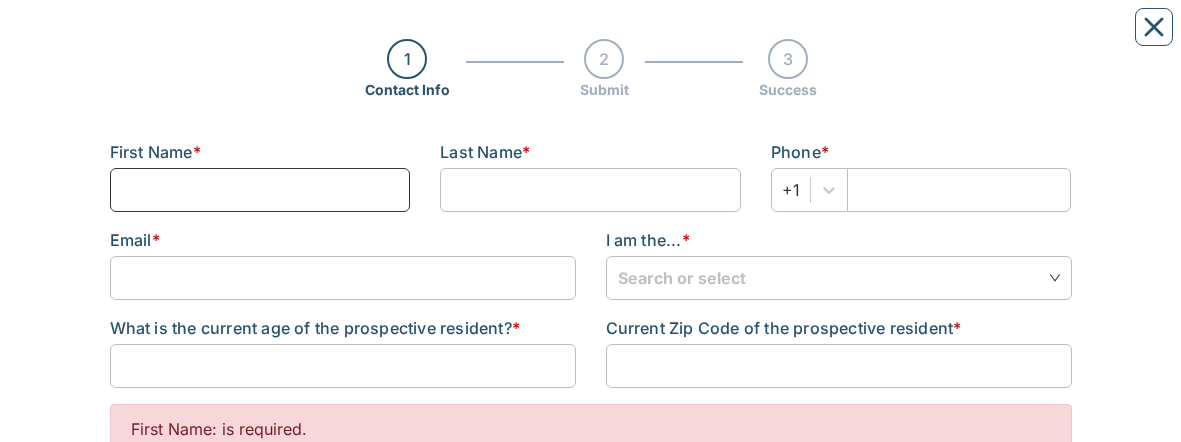 click at bounding box center (260, 190) 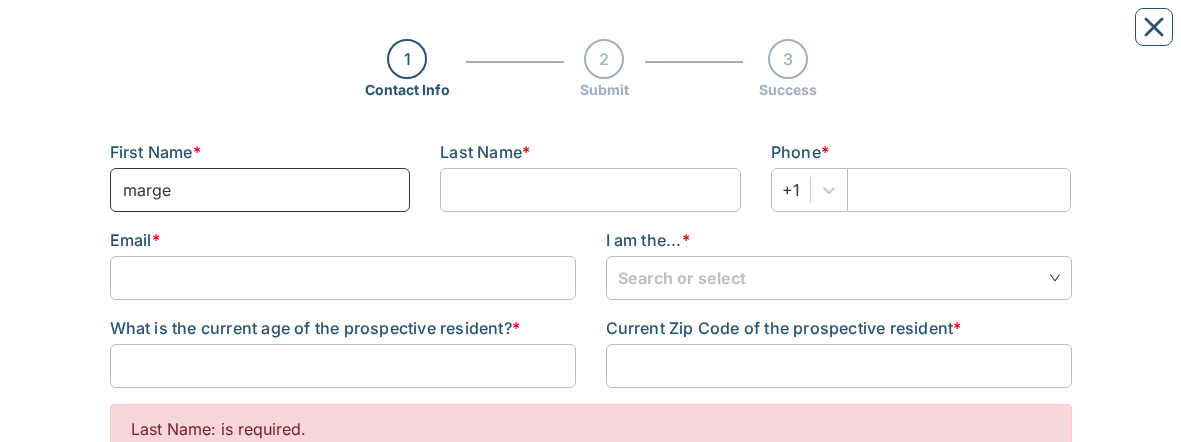 type on "marge" 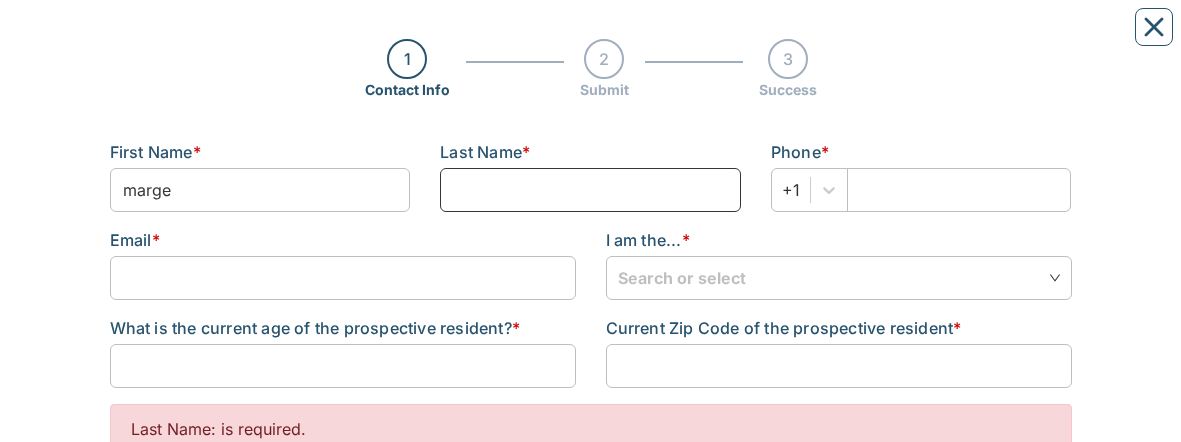 click at bounding box center (590, 190) 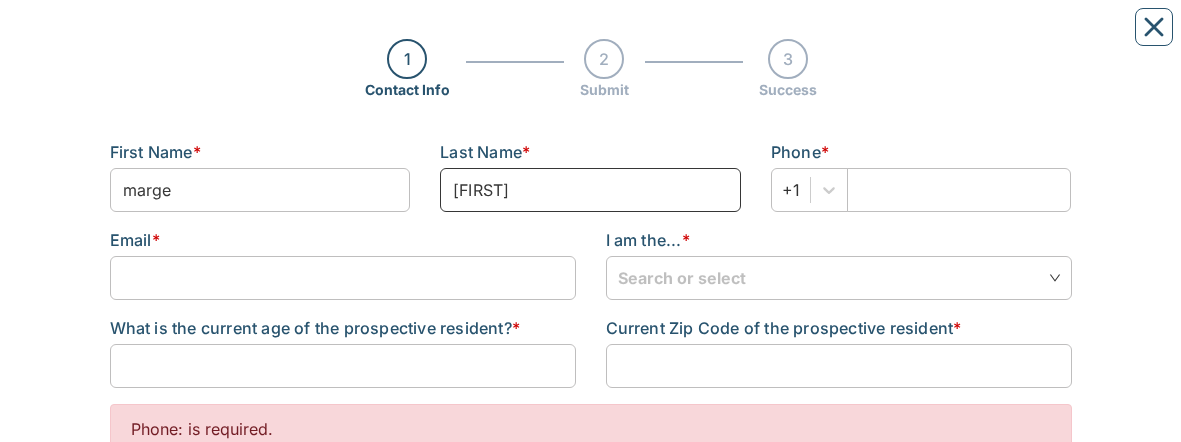 type on "ali" 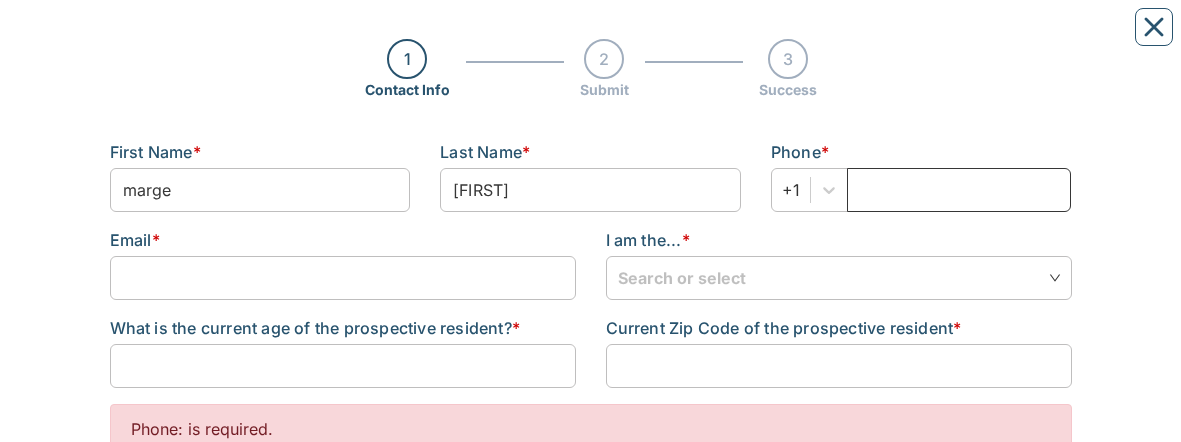 click at bounding box center [959, 190] 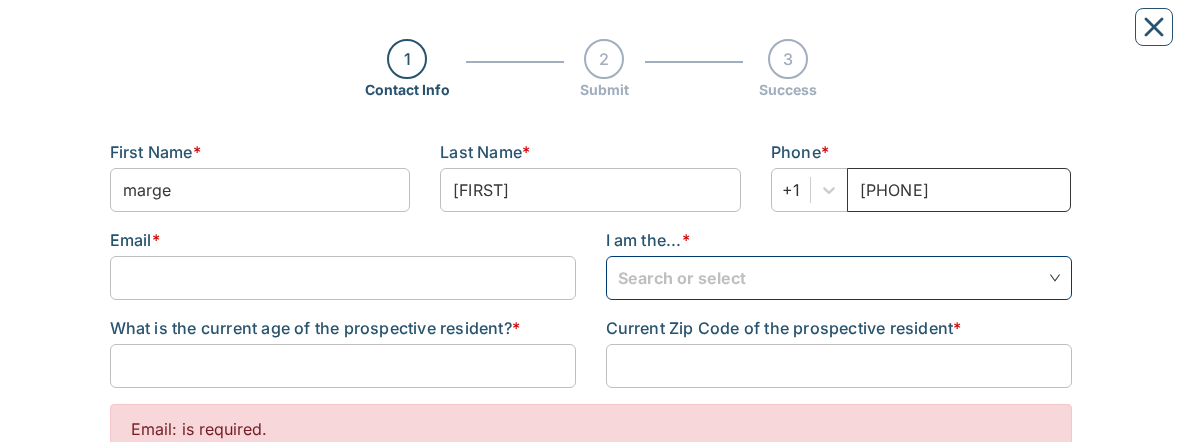 type on "6235945926" 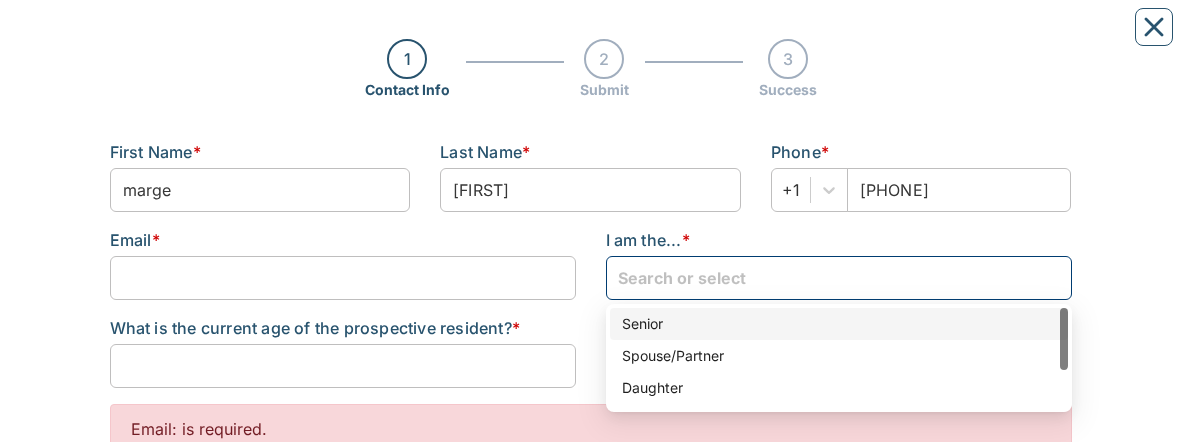click at bounding box center [839, 277] 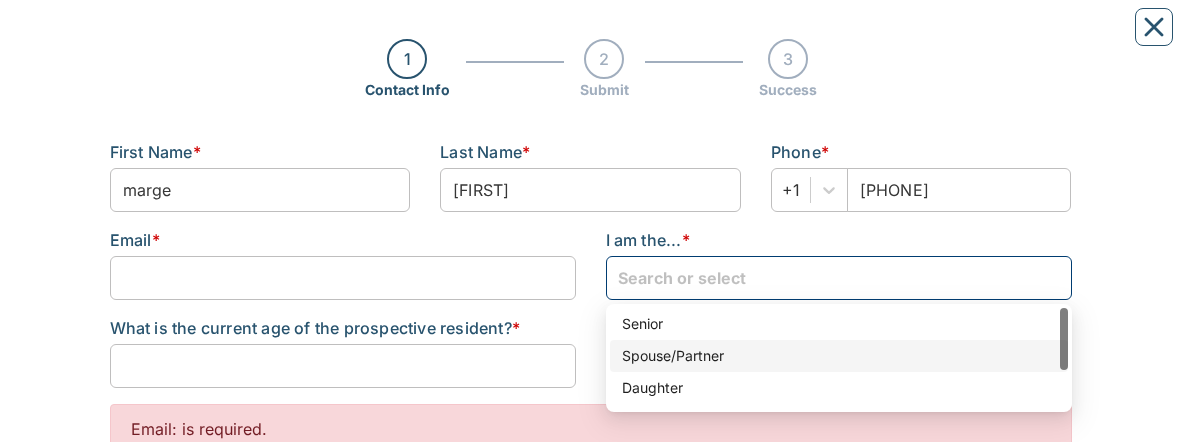 click on "Spouse/Partner" at bounding box center [839, 356] 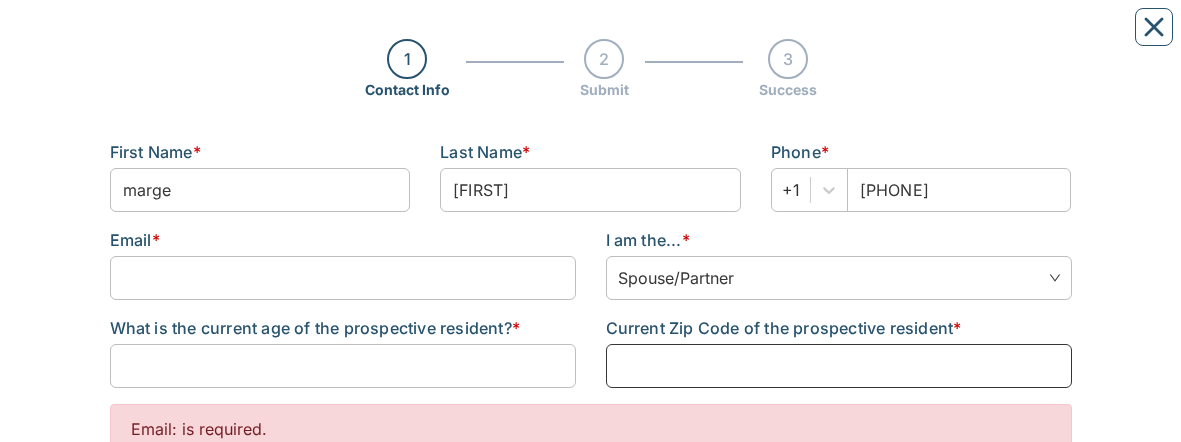 click at bounding box center [839, 366] 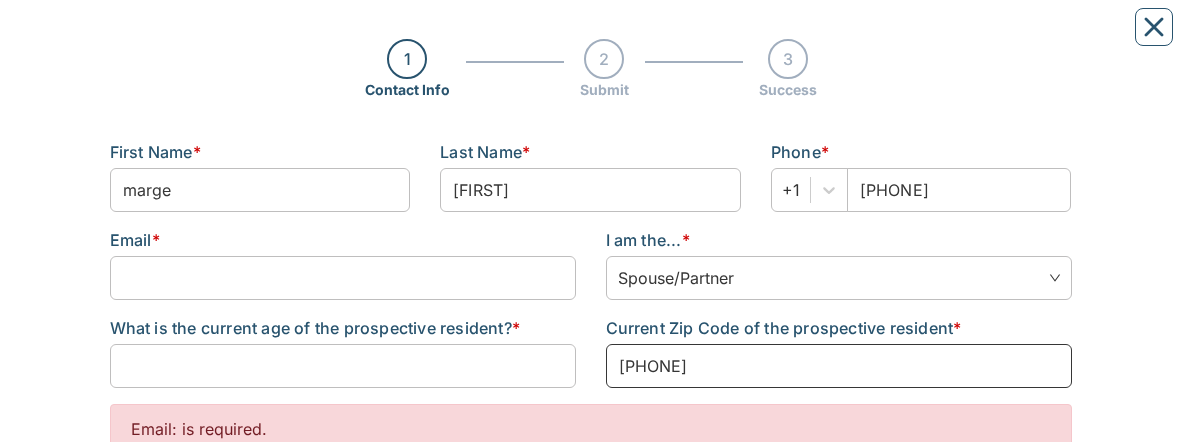 type on "8537485" 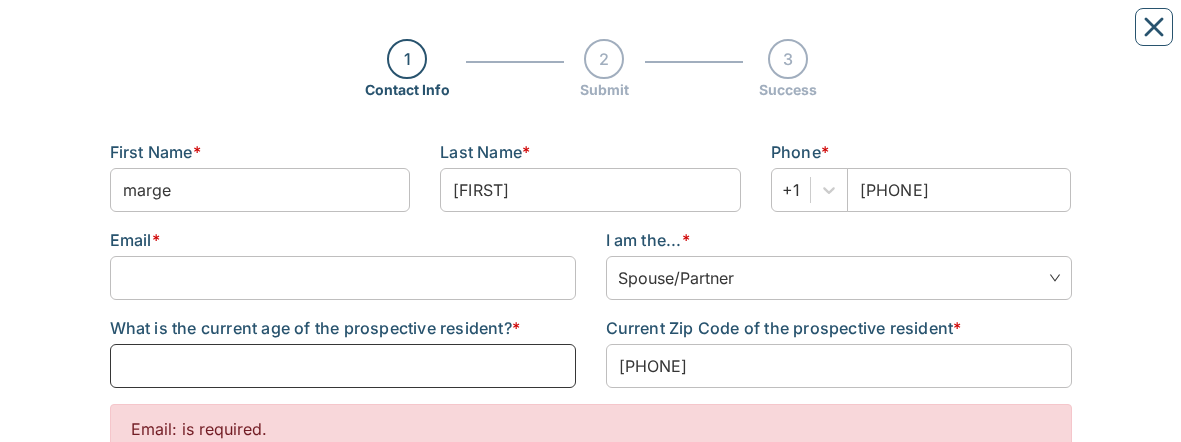 click at bounding box center (343, 366) 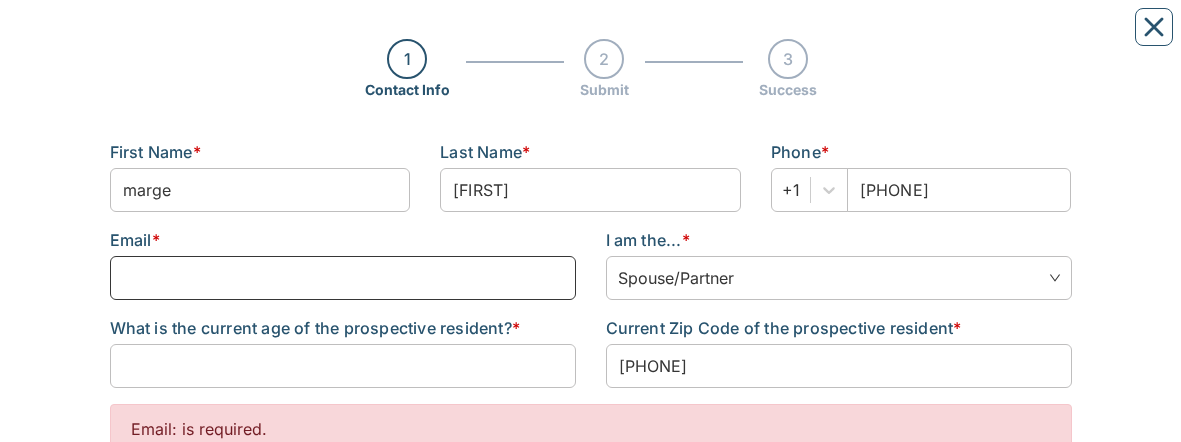 click at bounding box center [343, 278] 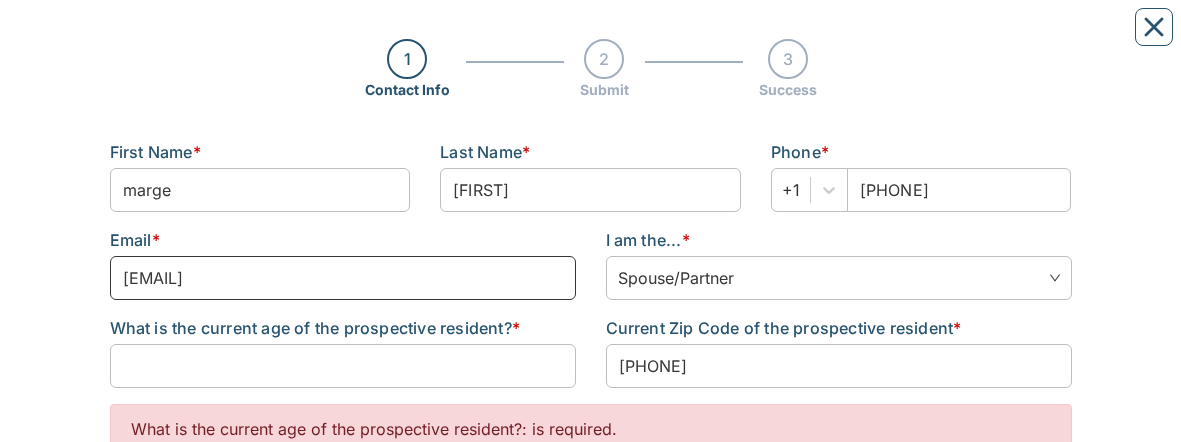 type on "[EMAIL]" 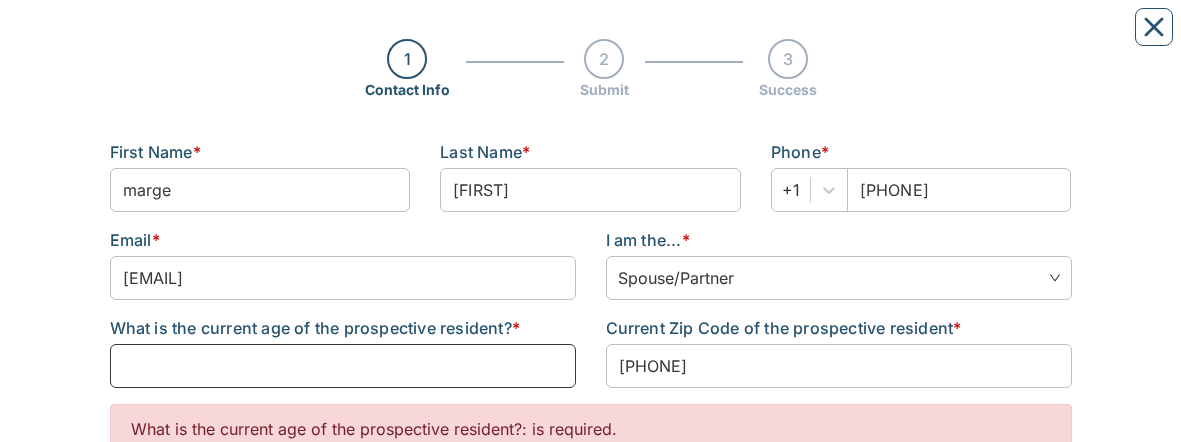 click at bounding box center [343, 366] 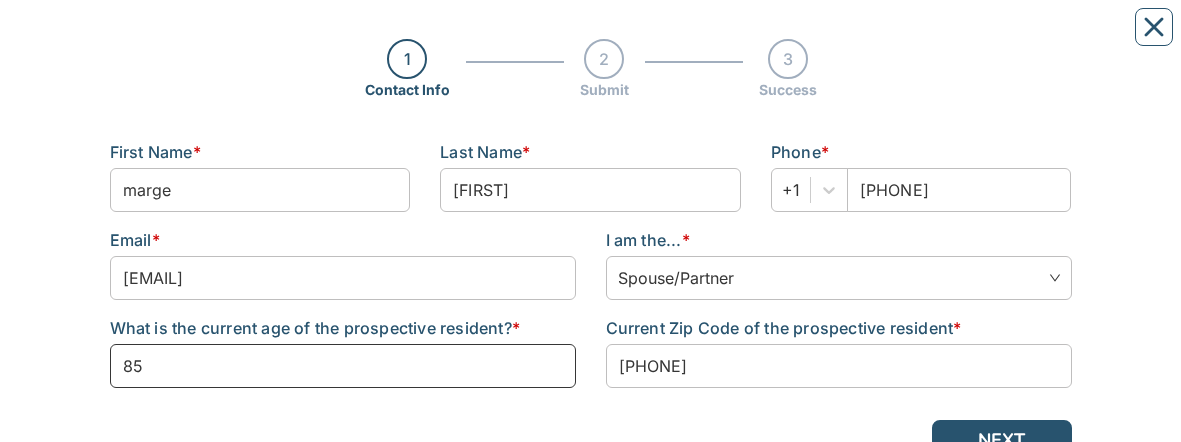 type on "85" 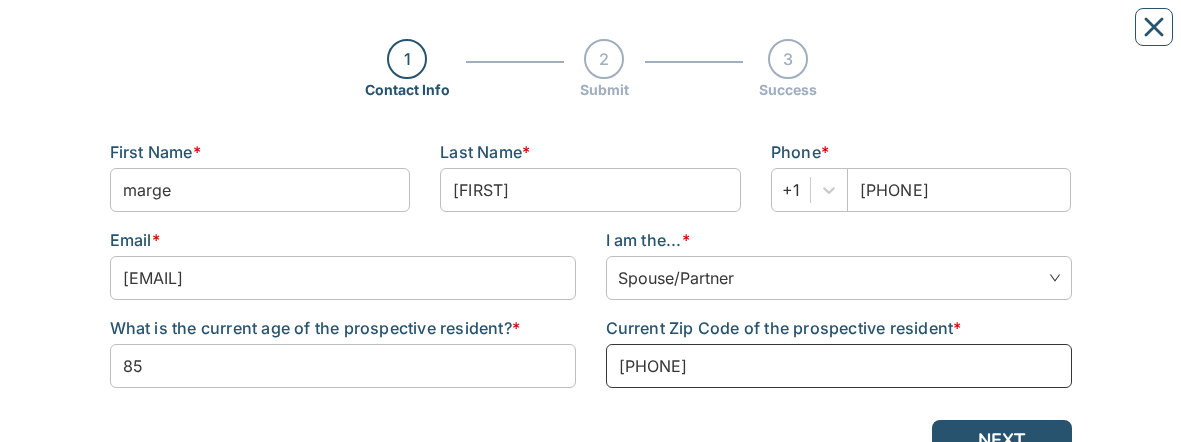 click on "8537485" at bounding box center (839, 366) 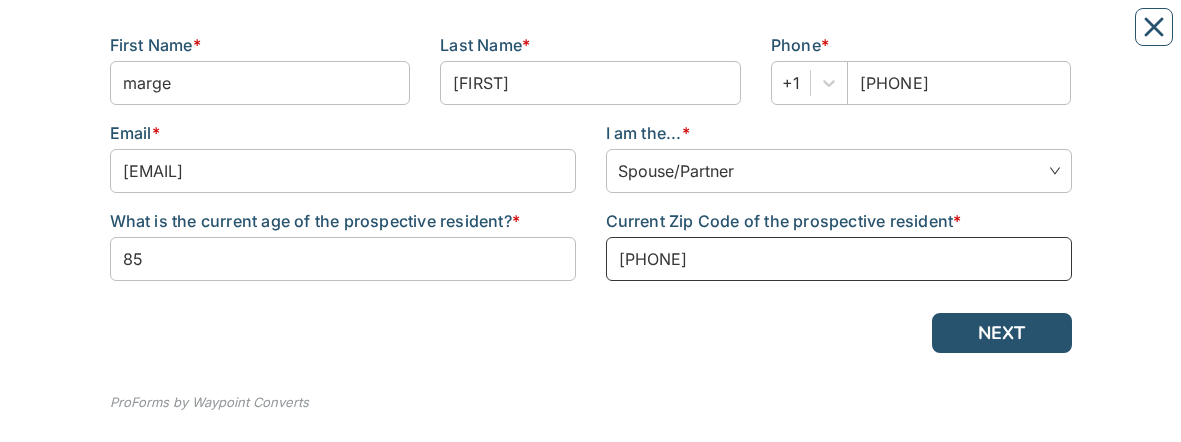 scroll, scrollTop: 348, scrollLeft: 0, axis: vertical 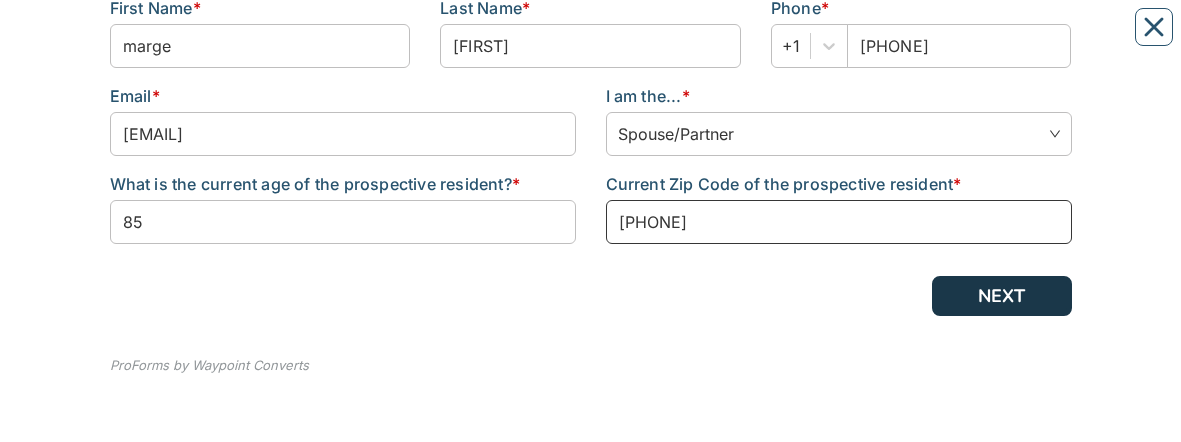 type on "85374" 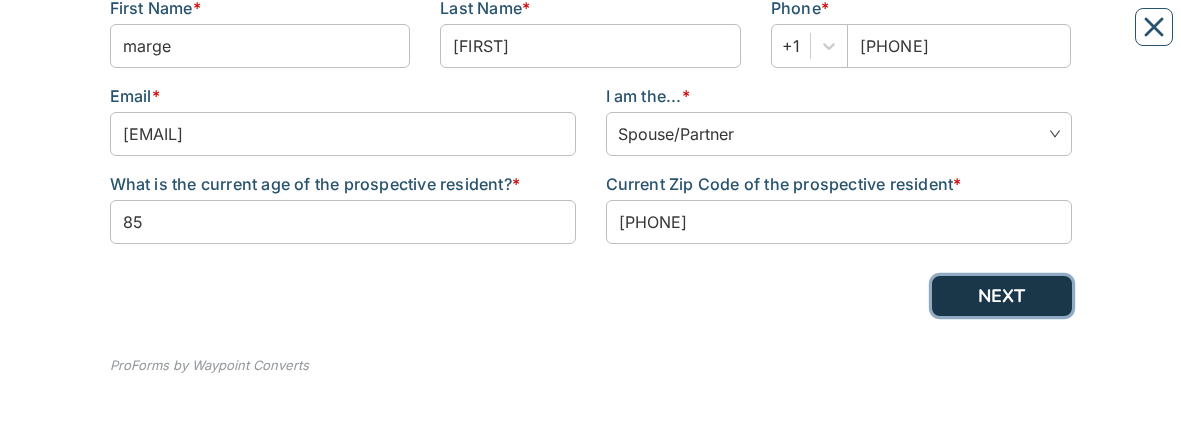 click on "NEXT" at bounding box center [1002, 296] 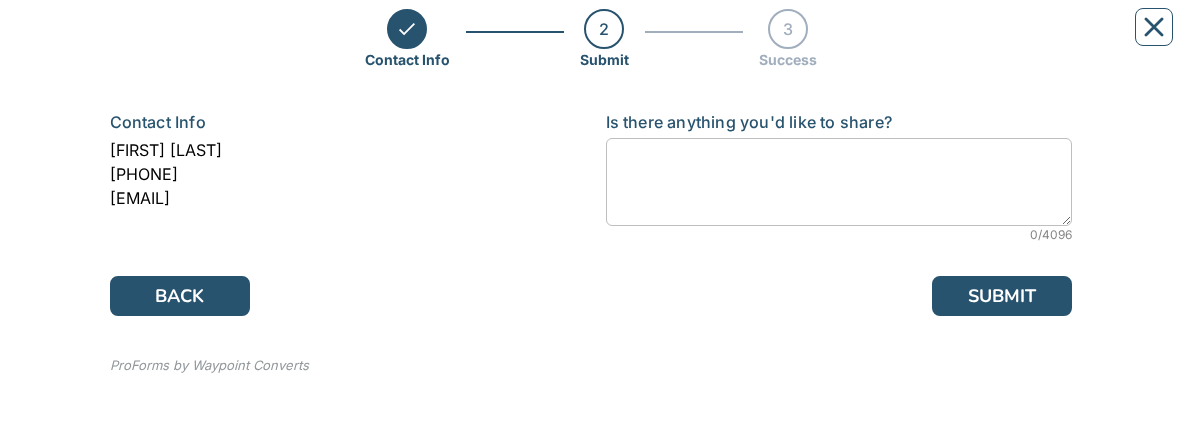scroll, scrollTop: 0, scrollLeft: 0, axis: both 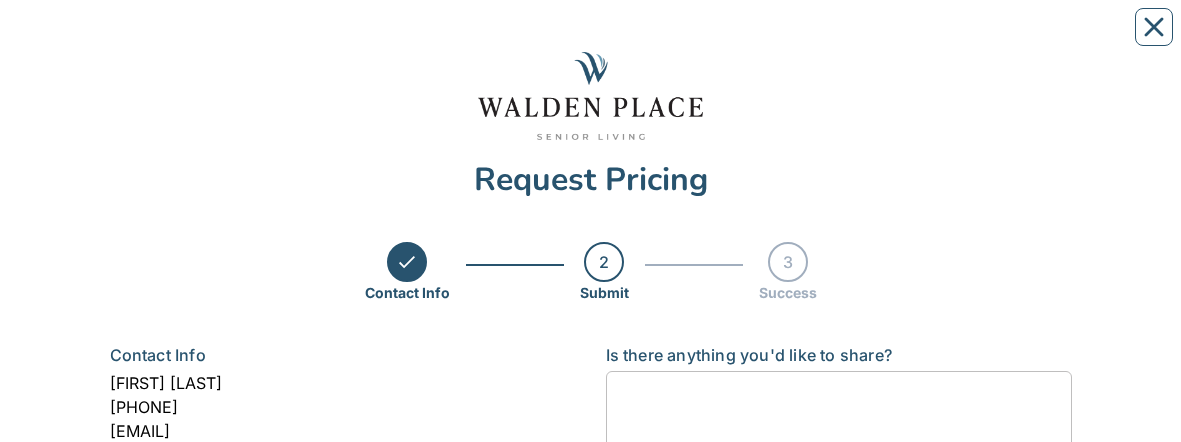 click on "2" at bounding box center [604, 262] 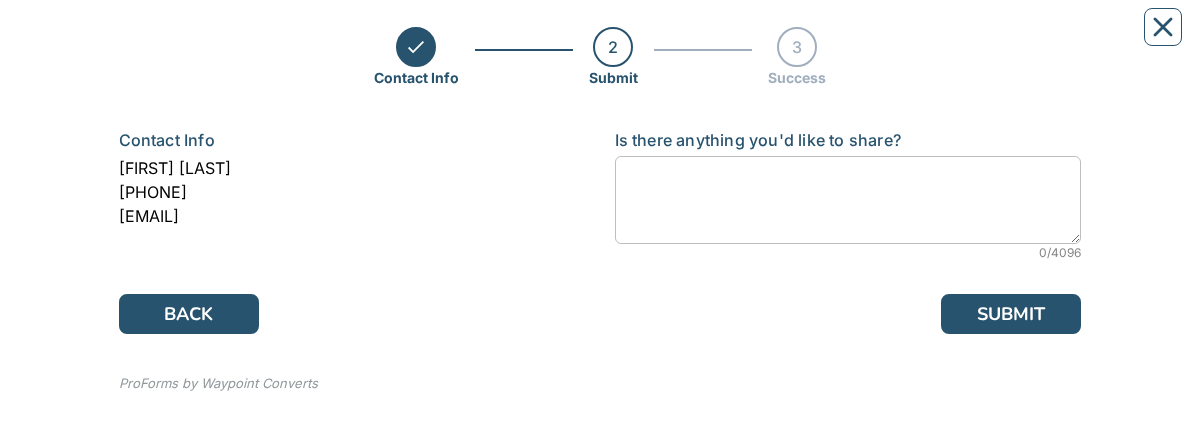 scroll, scrollTop: 223, scrollLeft: 0, axis: vertical 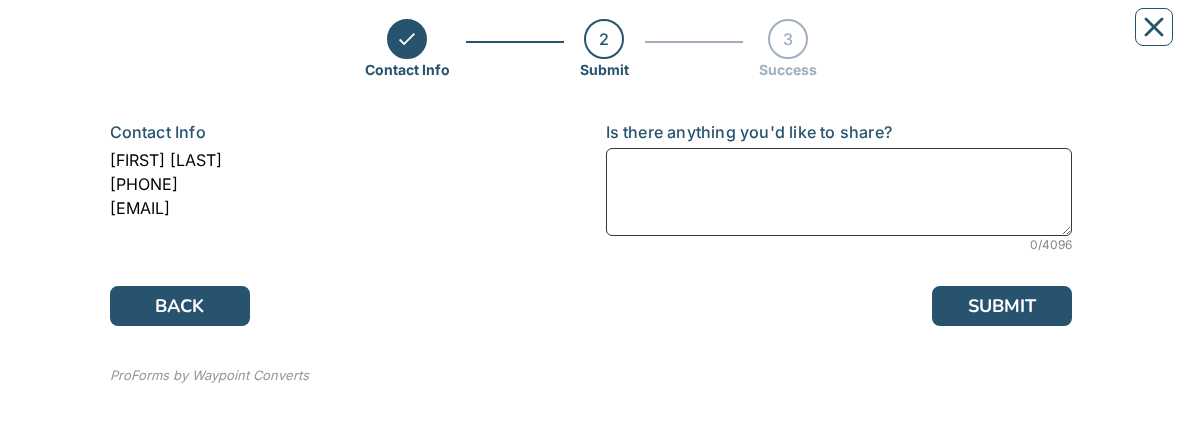 click at bounding box center [839, 192] 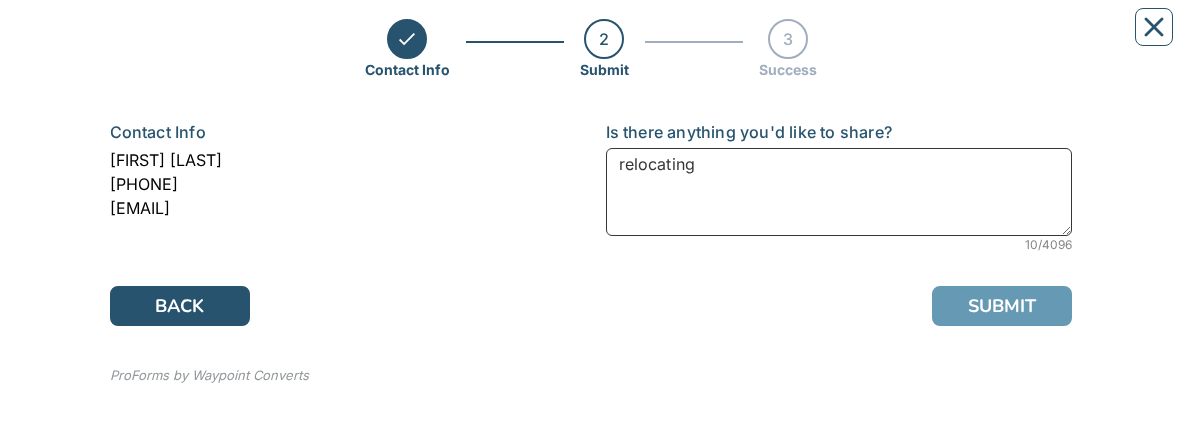 type on "relocating" 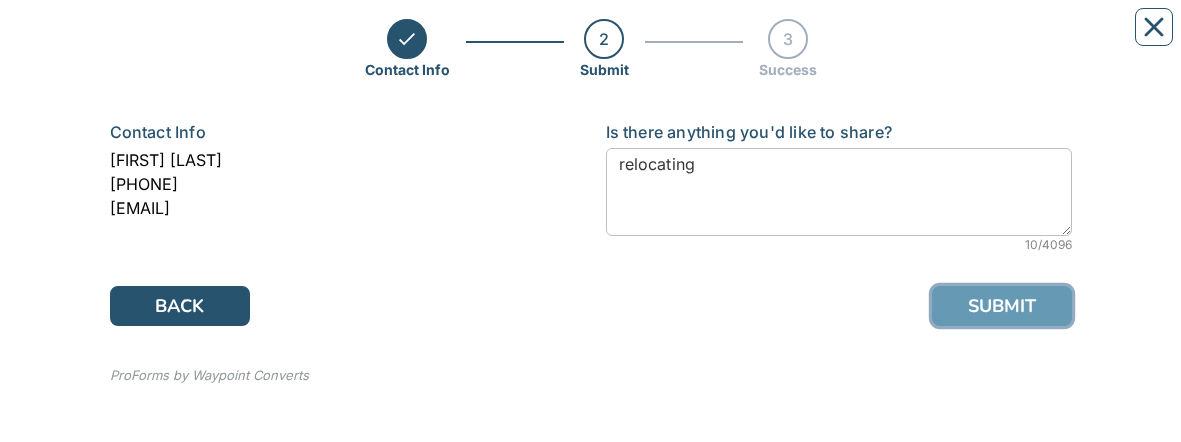 click on "SUBMIT" at bounding box center [1002, 306] 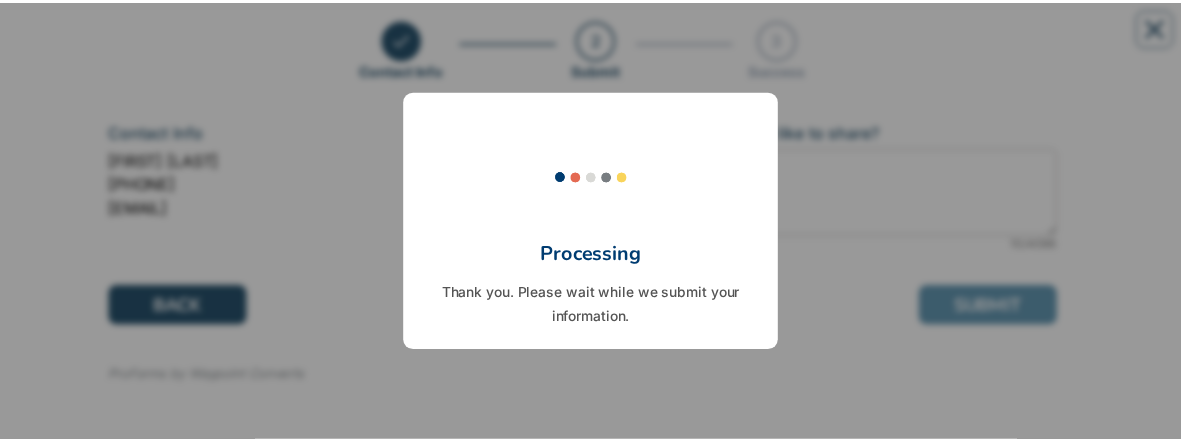 scroll, scrollTop: 0, scrollLeft: 0, axis: both 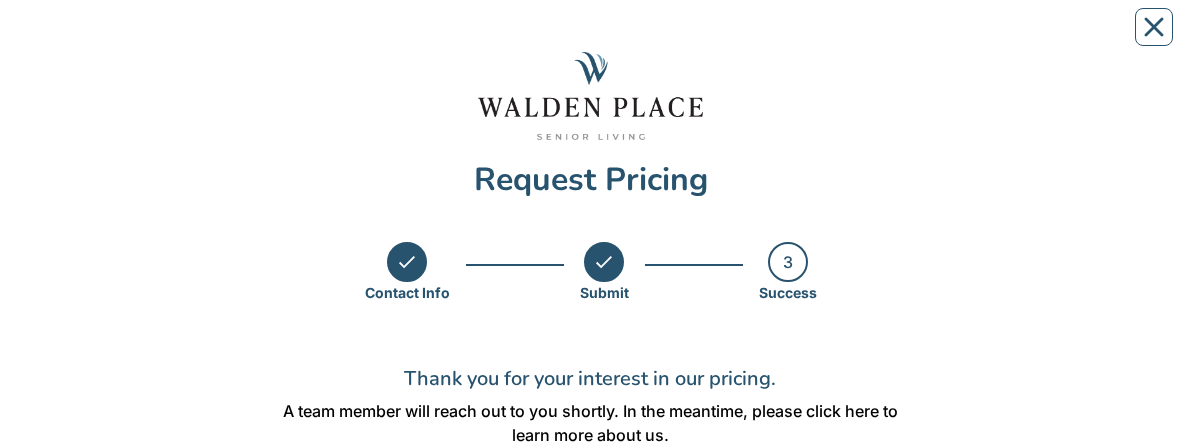 click on "3" at bounding box center (788, 262) 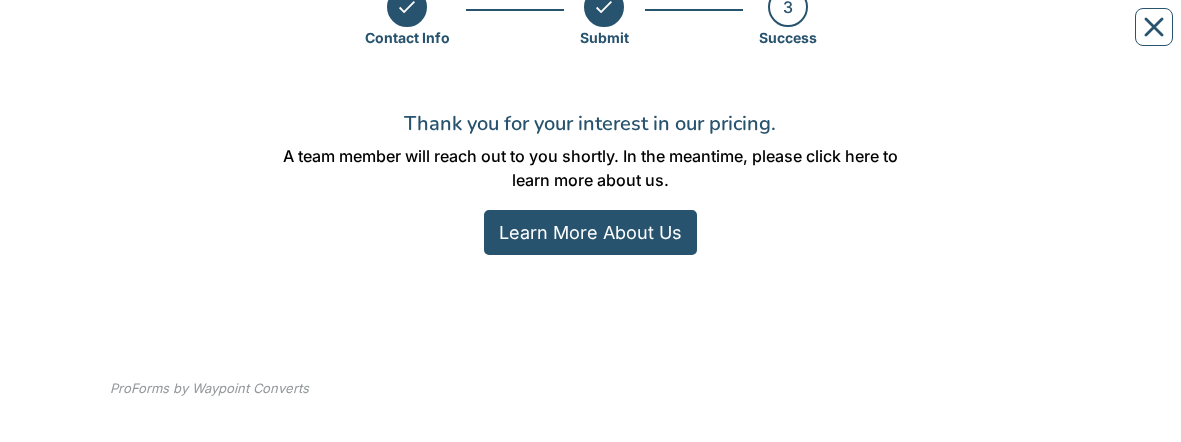 scroll, scrollTop: 277, scrollLeft: 0, axis: vertical 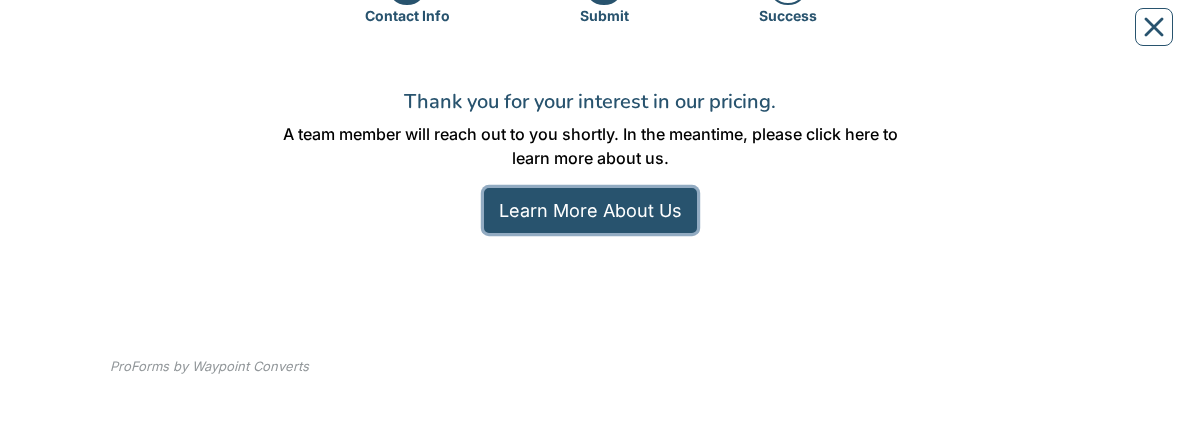 click on "Learn More About Us" at bounding box center [590, 210] 